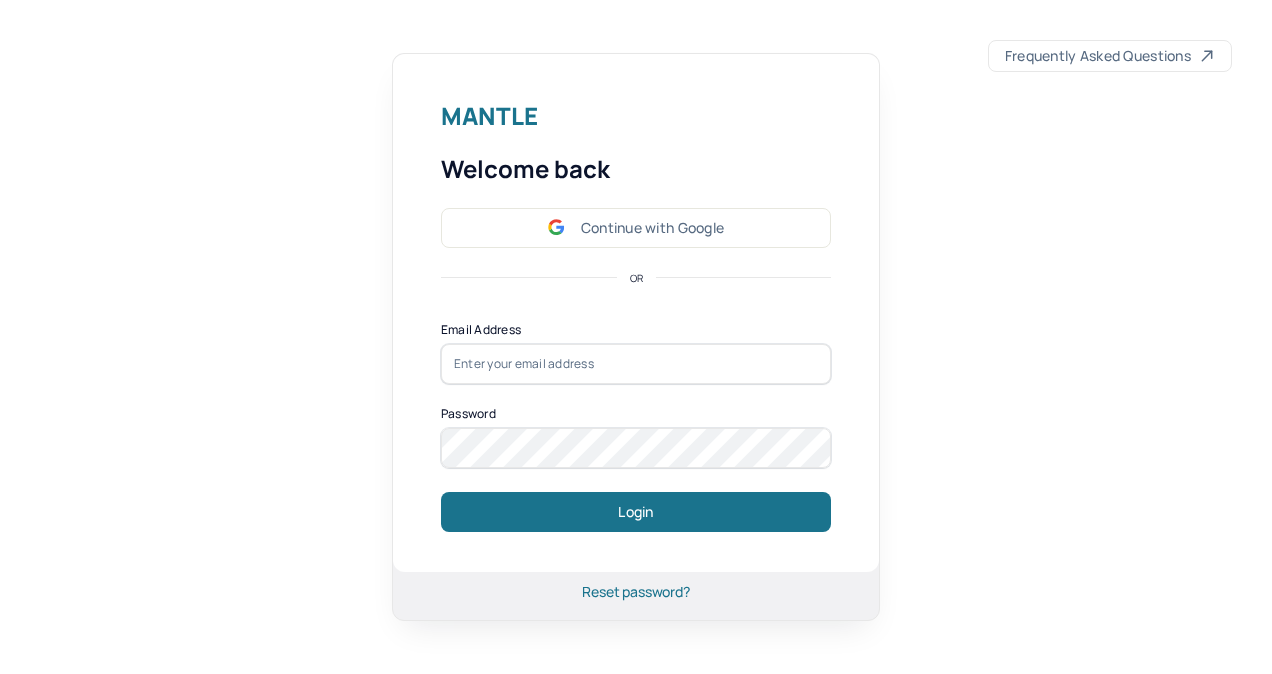 scroll, scrollTop: 0, scrollLeft: 0, axis: both 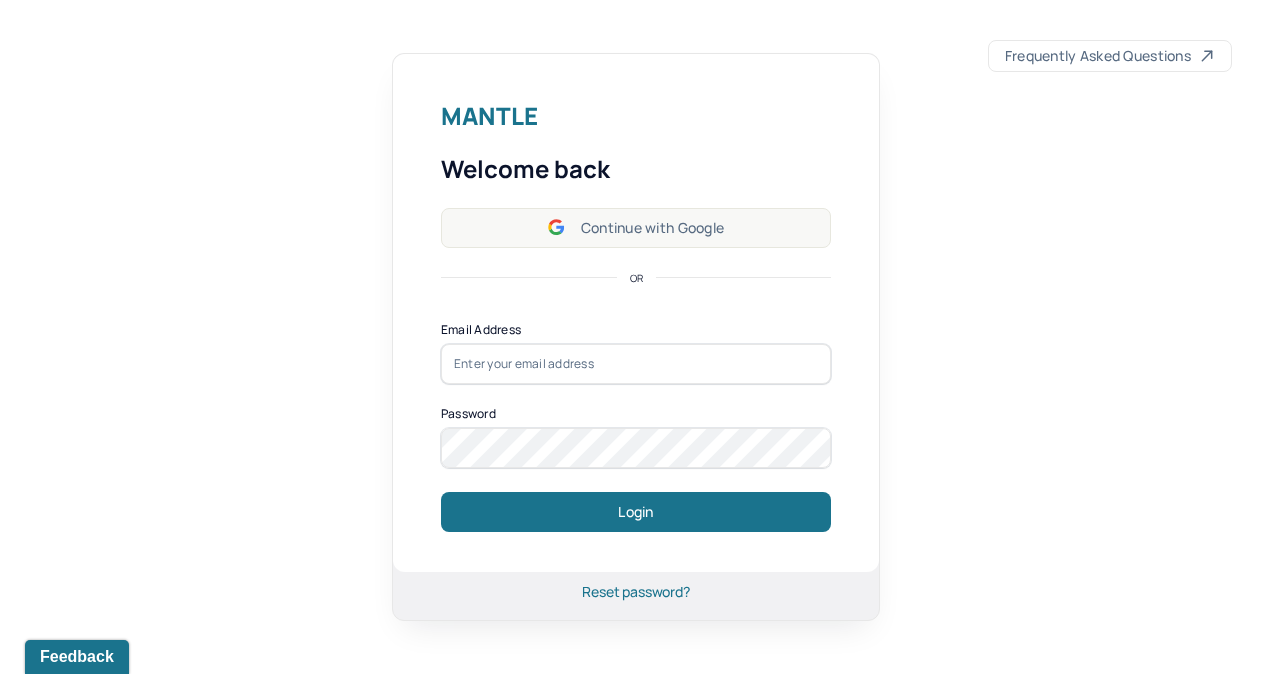 click on "Continue with Google" at bounding box center (636, 228) 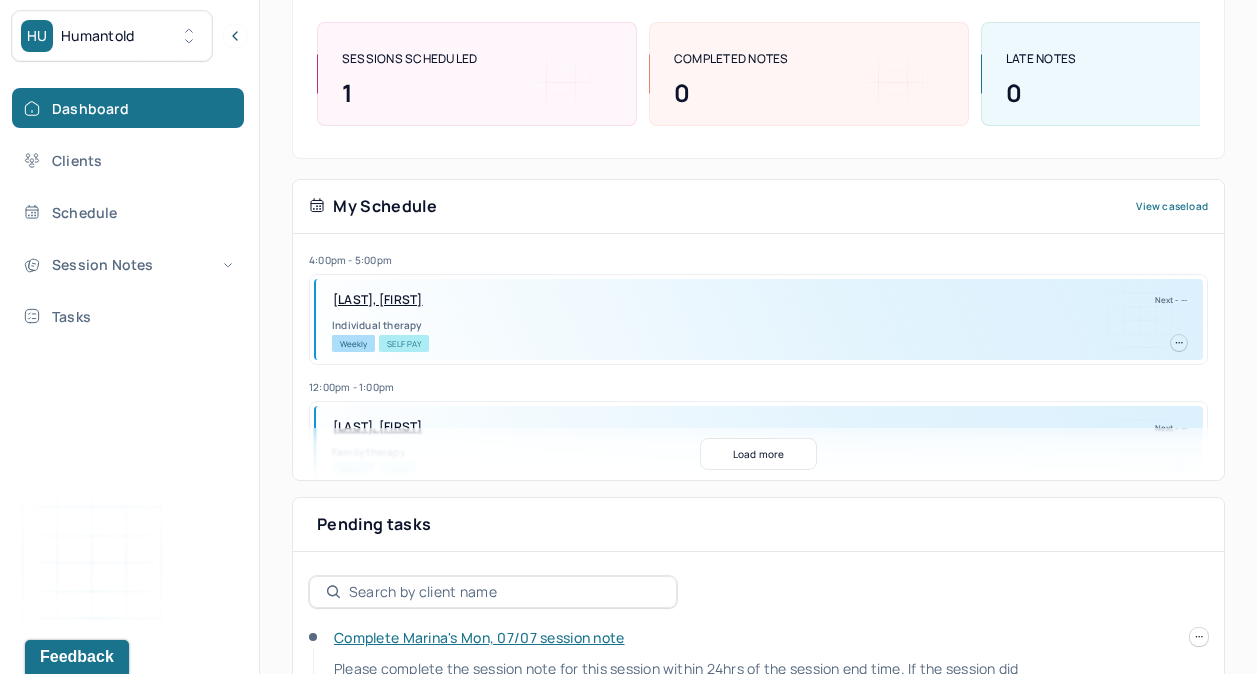 scroll, scrollTop: 431, scrollLeft: 0, axis: vertical 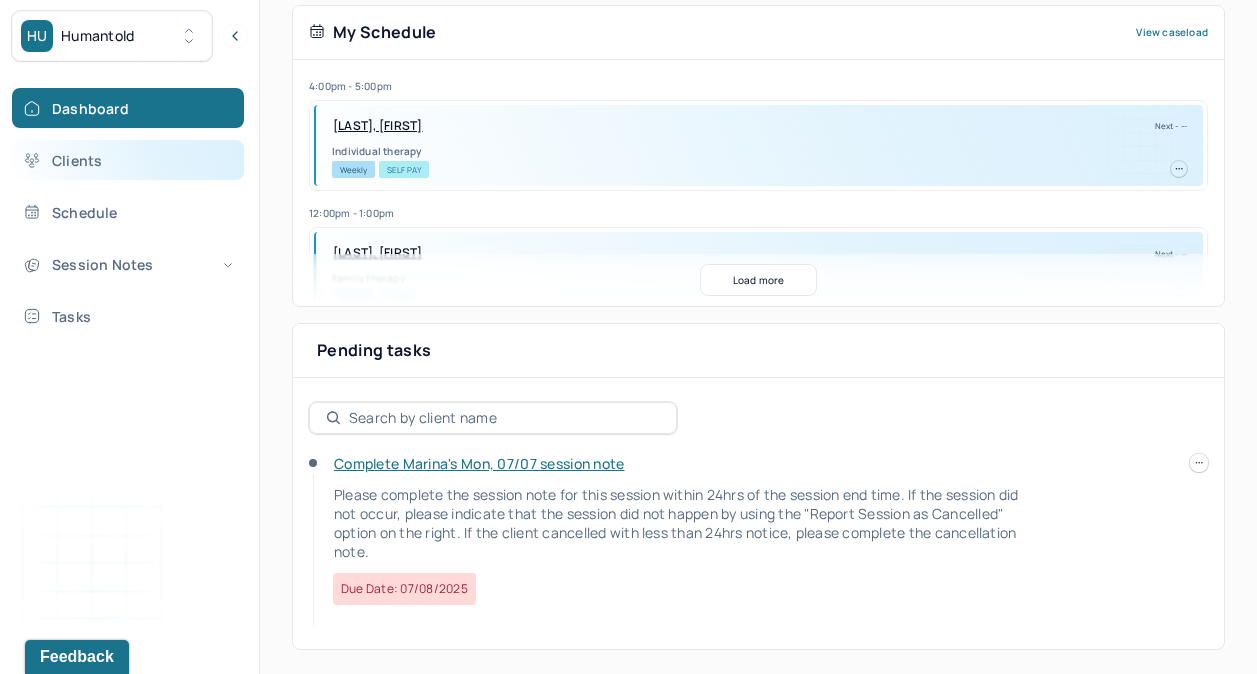 click on "Clients" at bounding box center [128, 160] 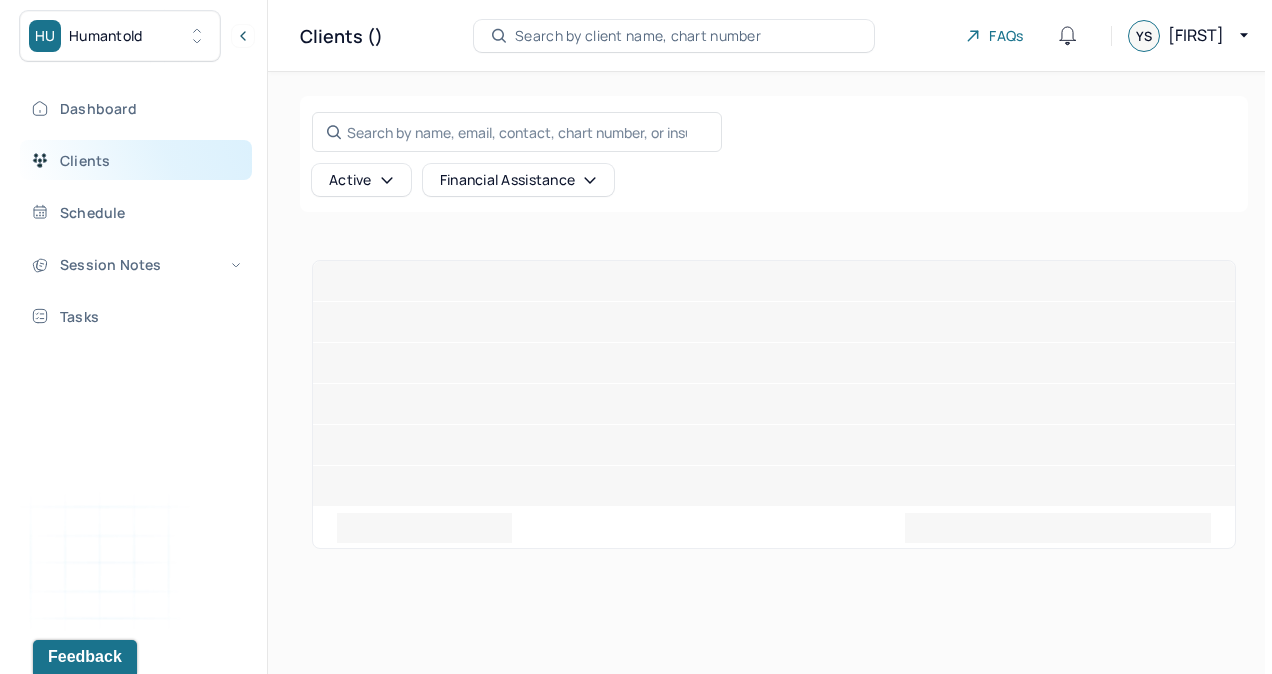 scroll, scrollTop: 0, scrollLeft: 0, axis: both 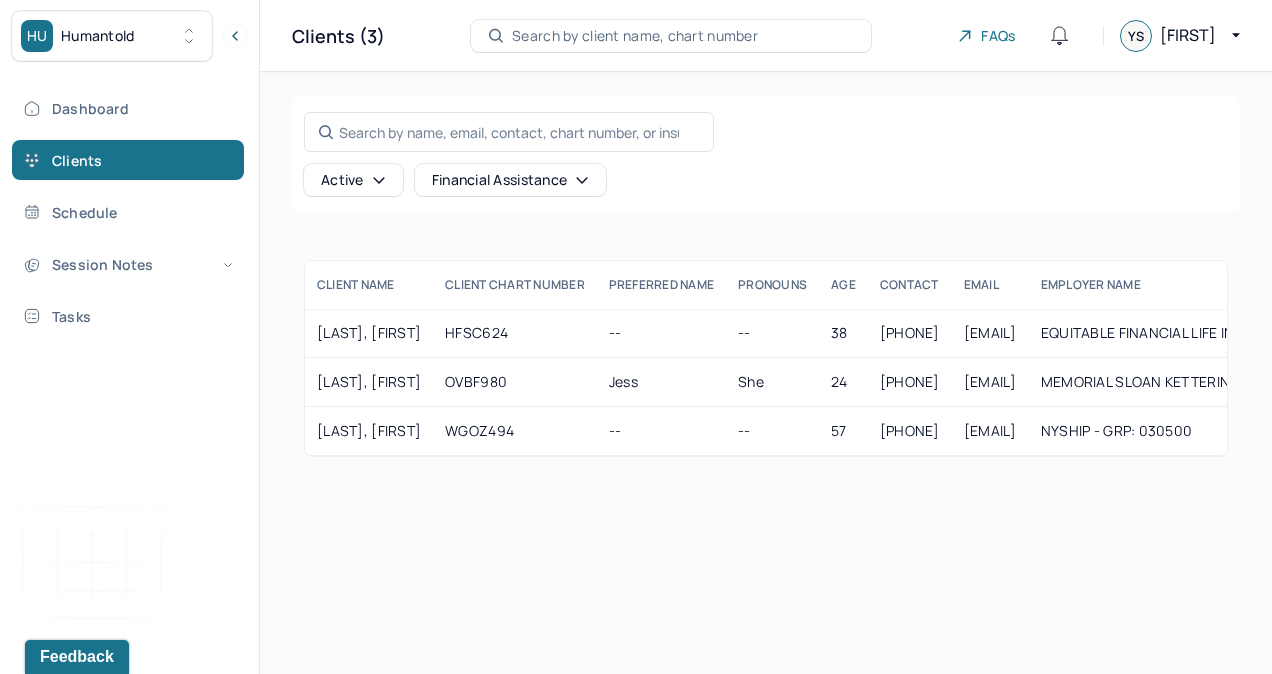click 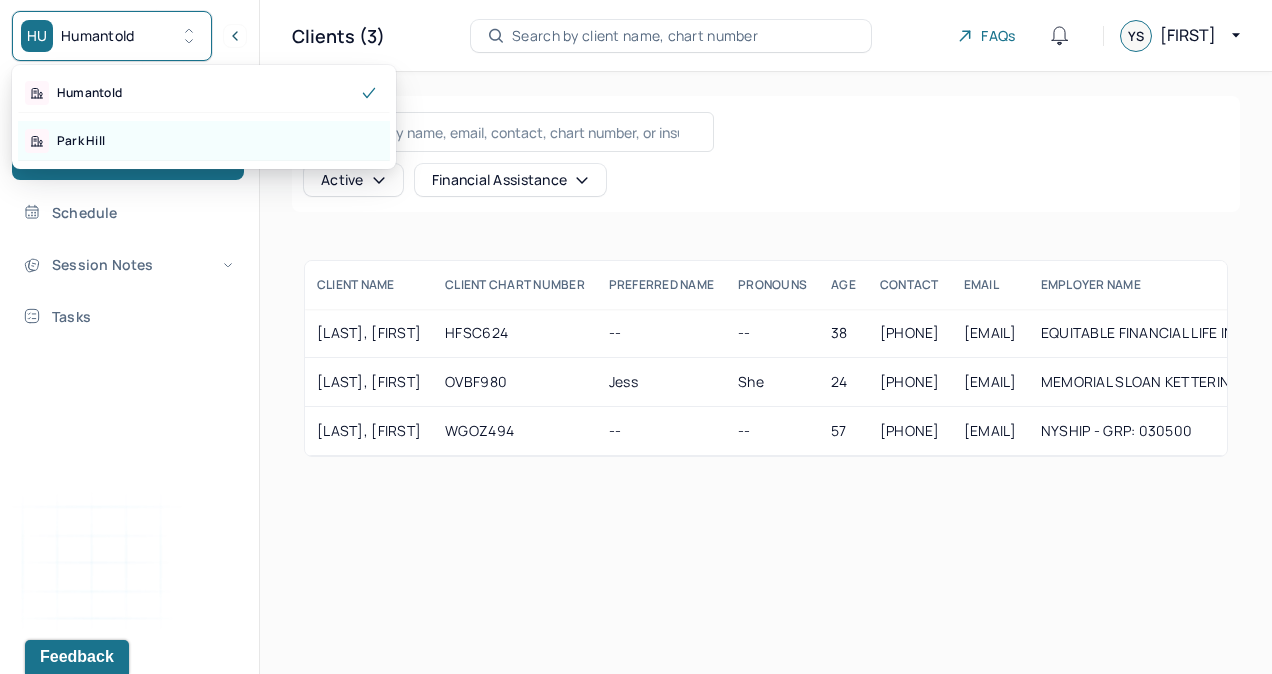 click on "Park Hill" at bounding box center (204, 141) 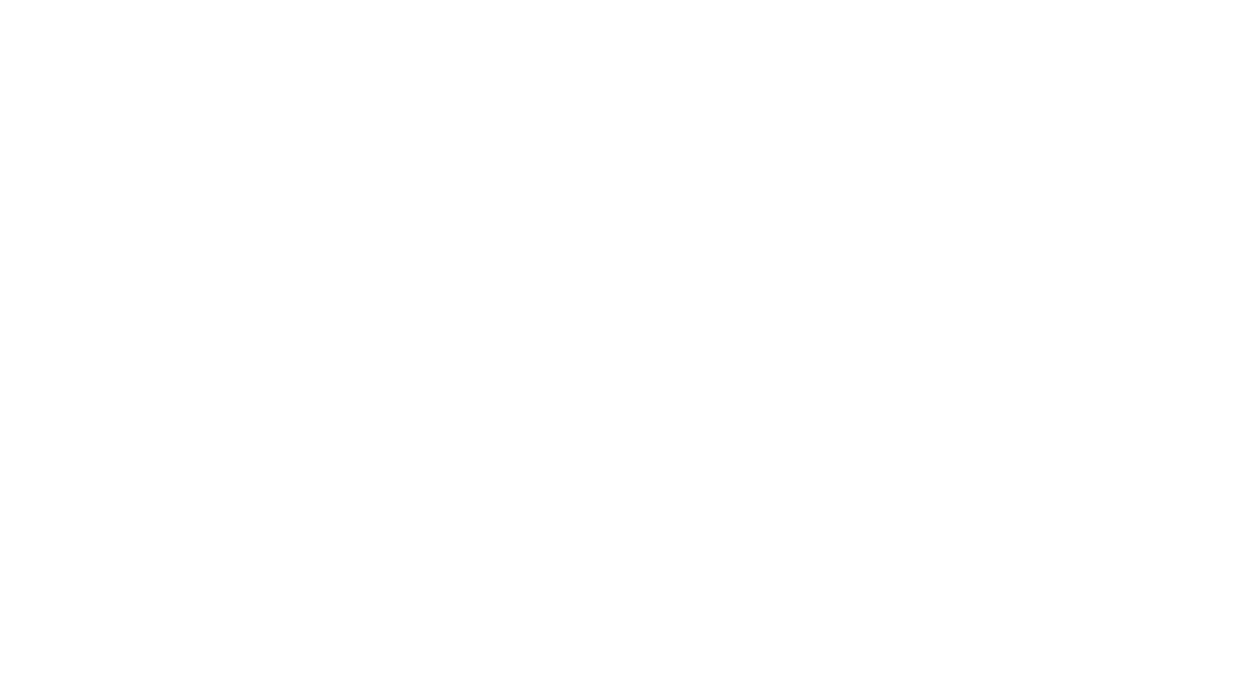 scroll, scrollTop: 0, scrollLeft: 0, axis: both 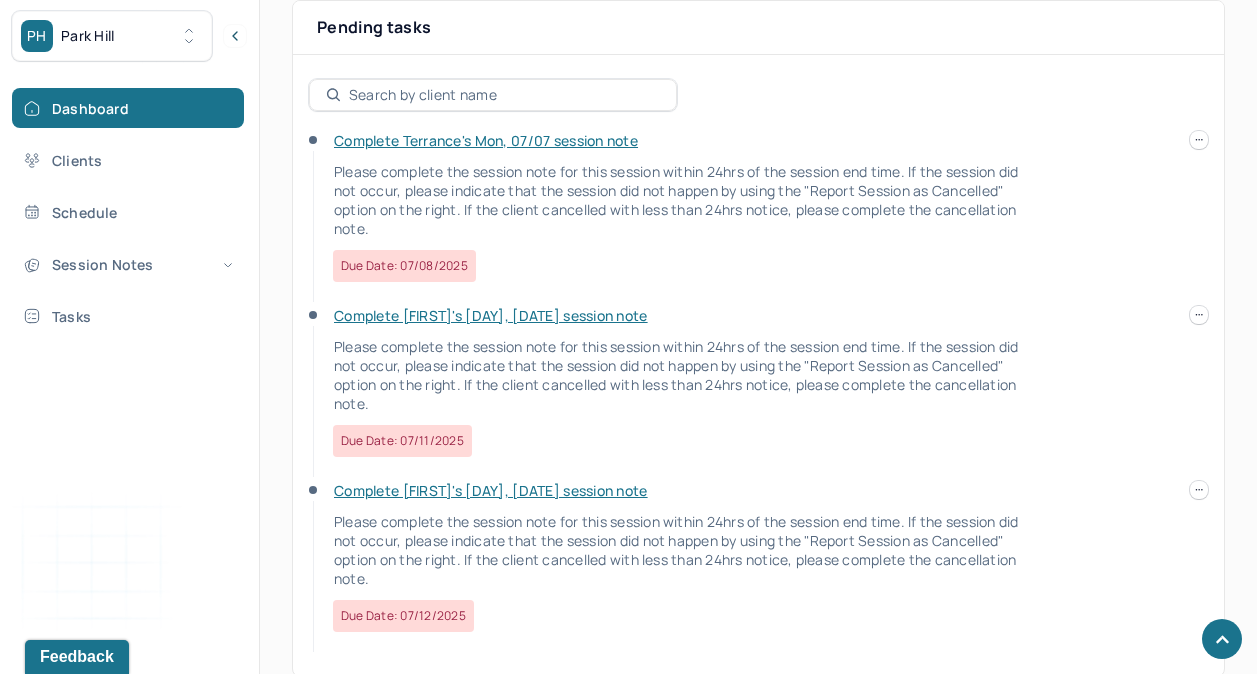 click on "Complete [FIRST]'s [DAY], [DATE] session note Please complete the session note for this session within 24hrs of the session end time. If the session did not occur, please indicate that the session did not happen by using the "Report Session as Cancelled" option on the right. If the client cancelled with less than 24hrs notice, please complete the cancellation note. Due date: [DATE]" at bounding box center [758, 568] 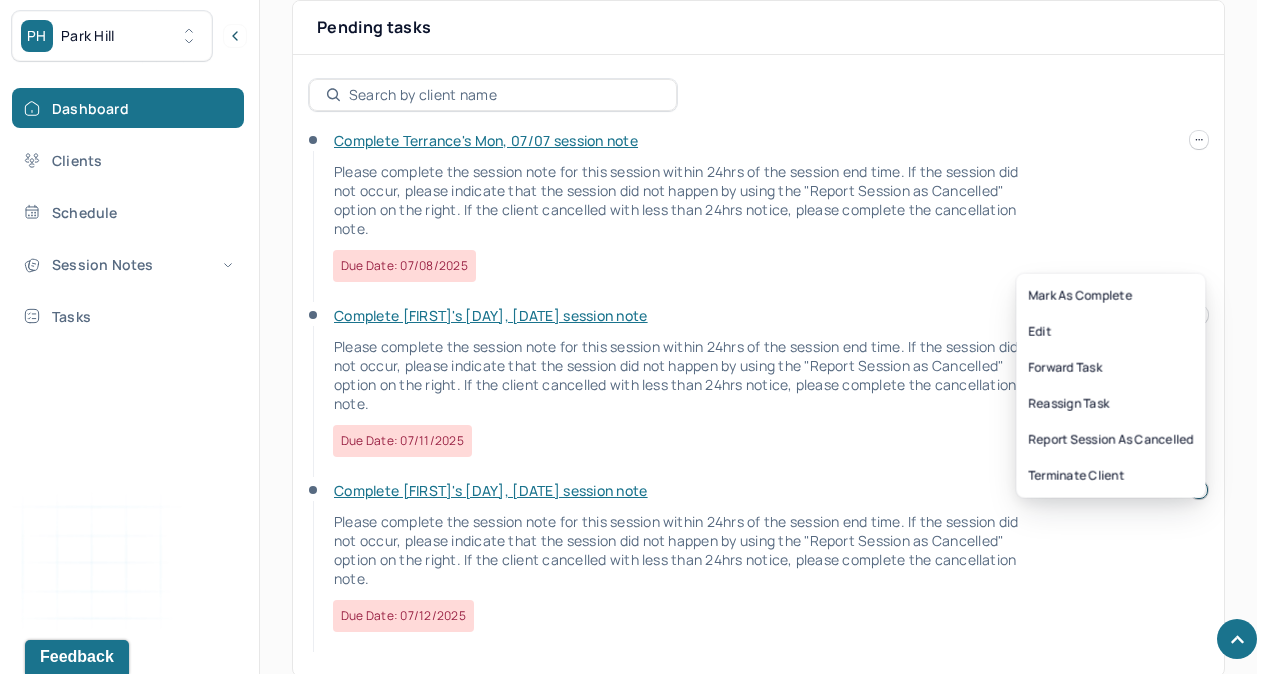 click at bounding box center (1199, 490) 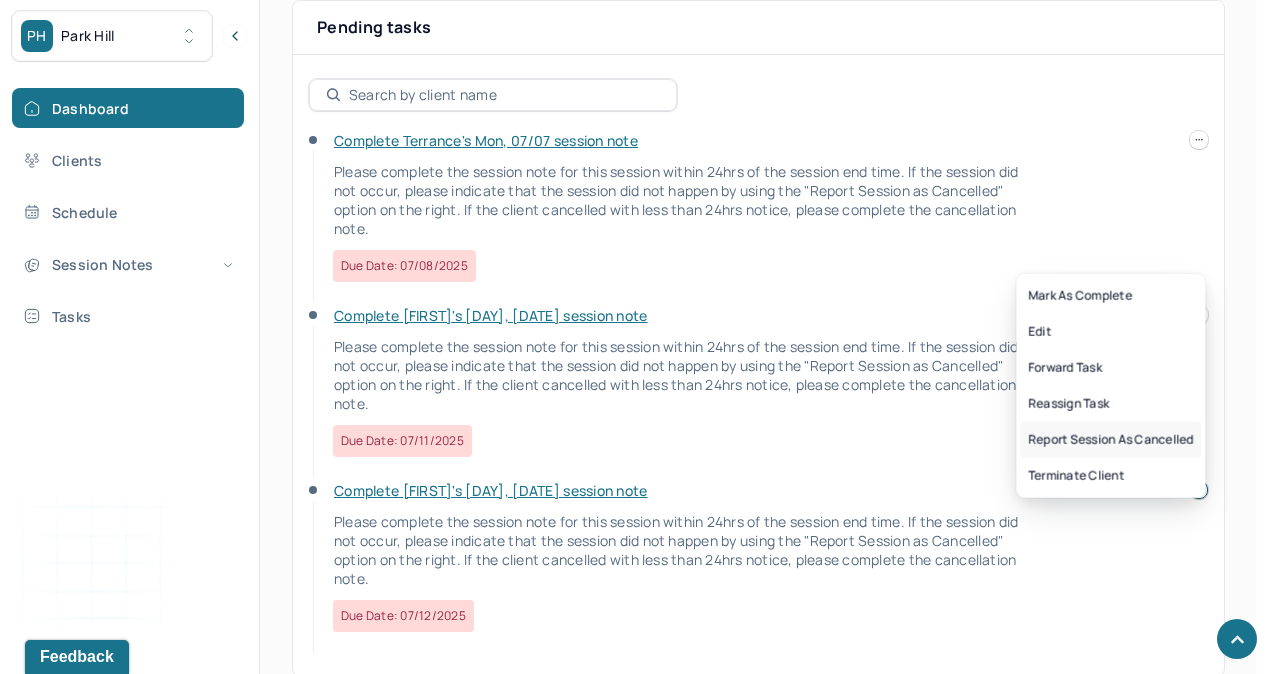 click on "Report session as cancelled" at bounding box center (1110, 440) 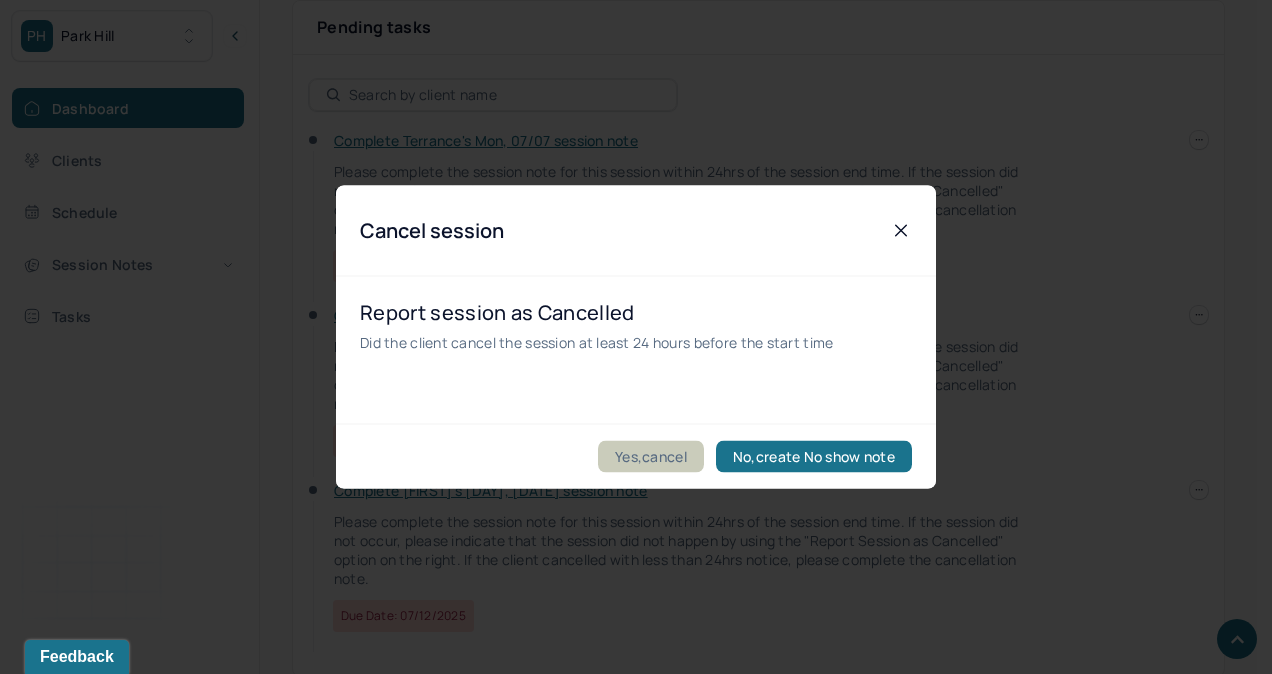 click on "Yes,cancel" at bounding box center (651, 457) 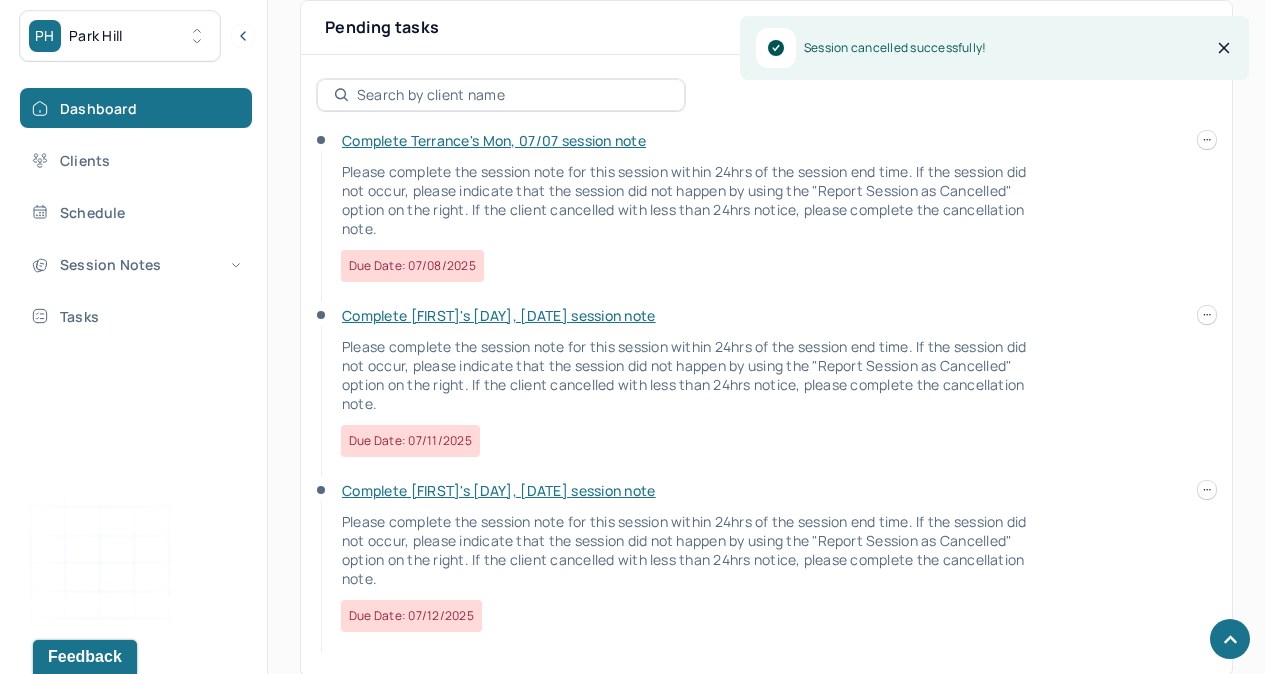 scroll, scrollTop: 651, scrollLeft: 0, axis: vertical 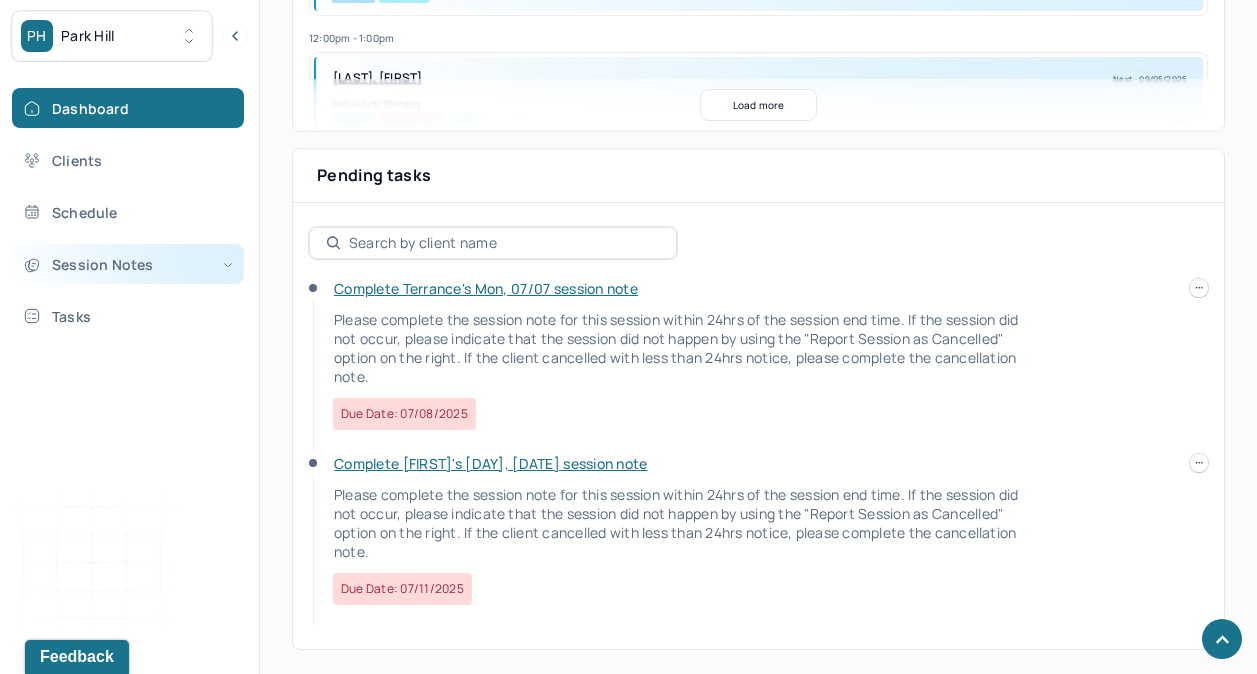 click on "Session Notes" at bounding box center [128, 264] 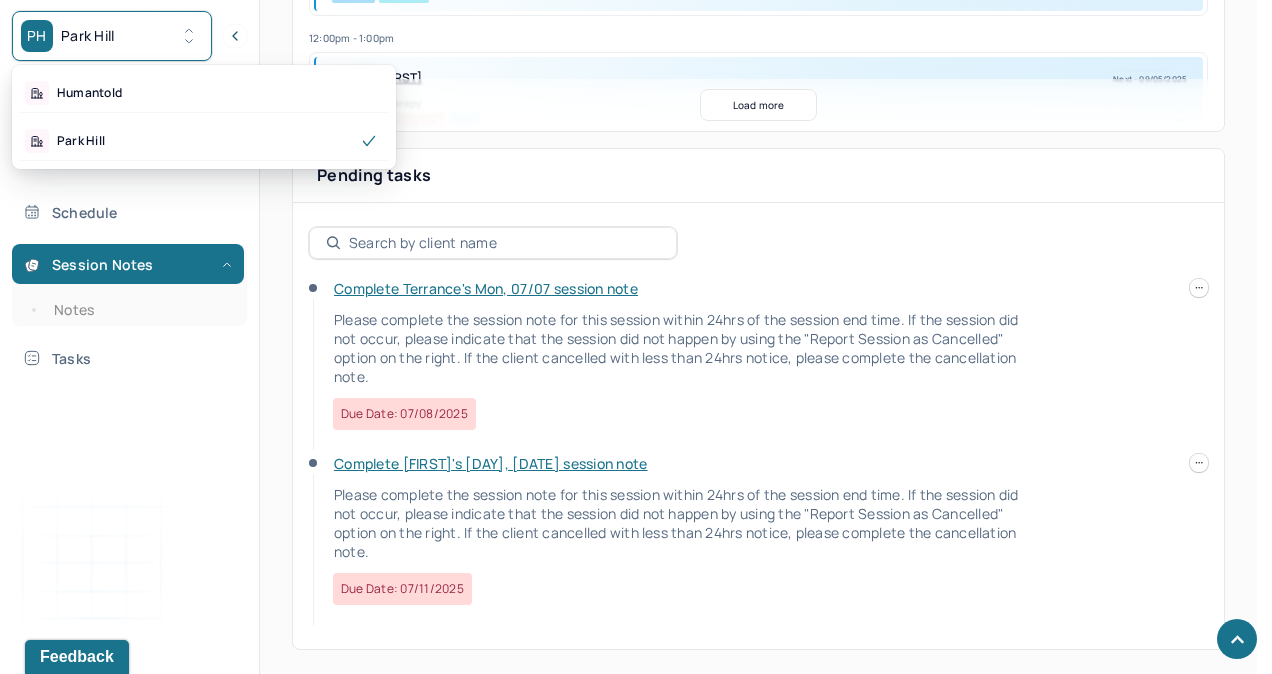 click 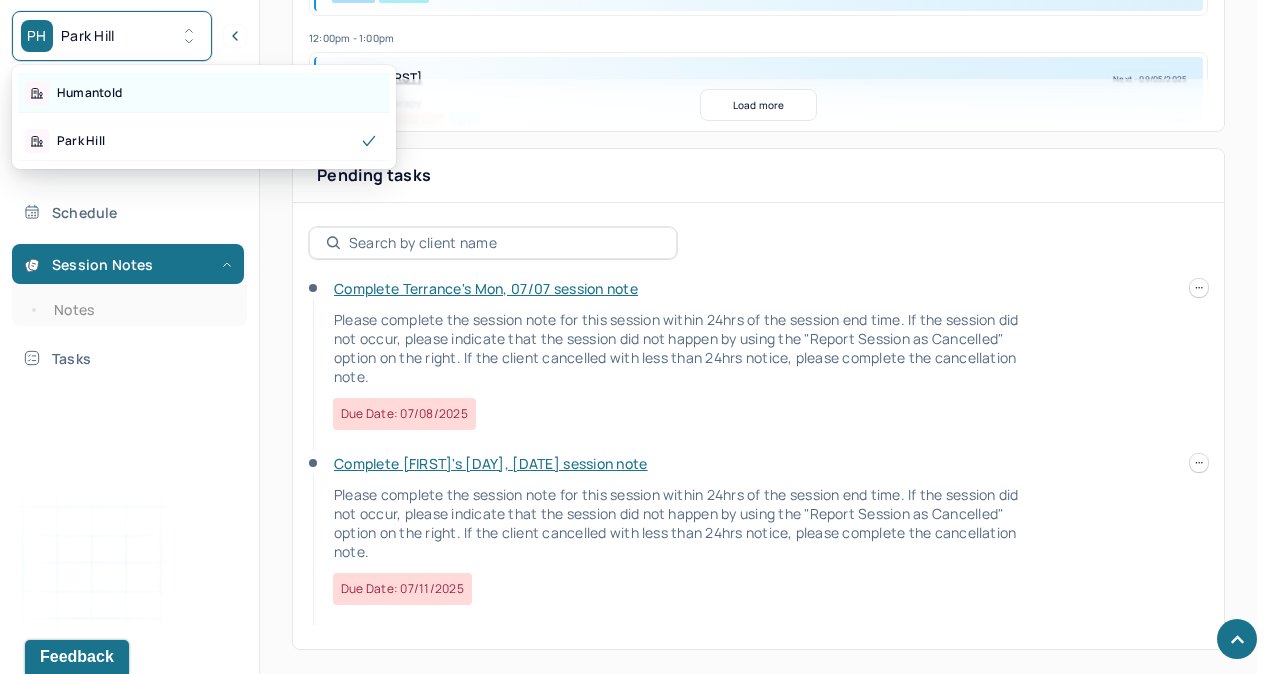 click on "Humantold" at bounding box center [89, 93] 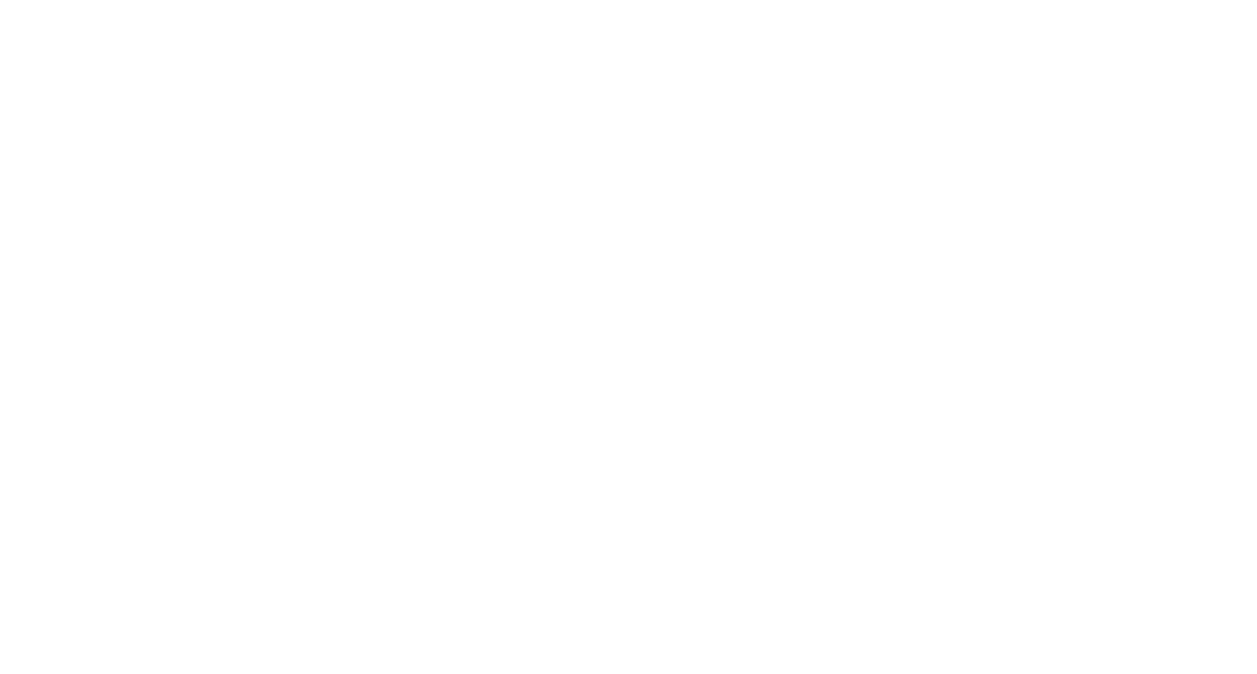 scroll, scrollTop: 0, scrollLeft: 0, axis: both 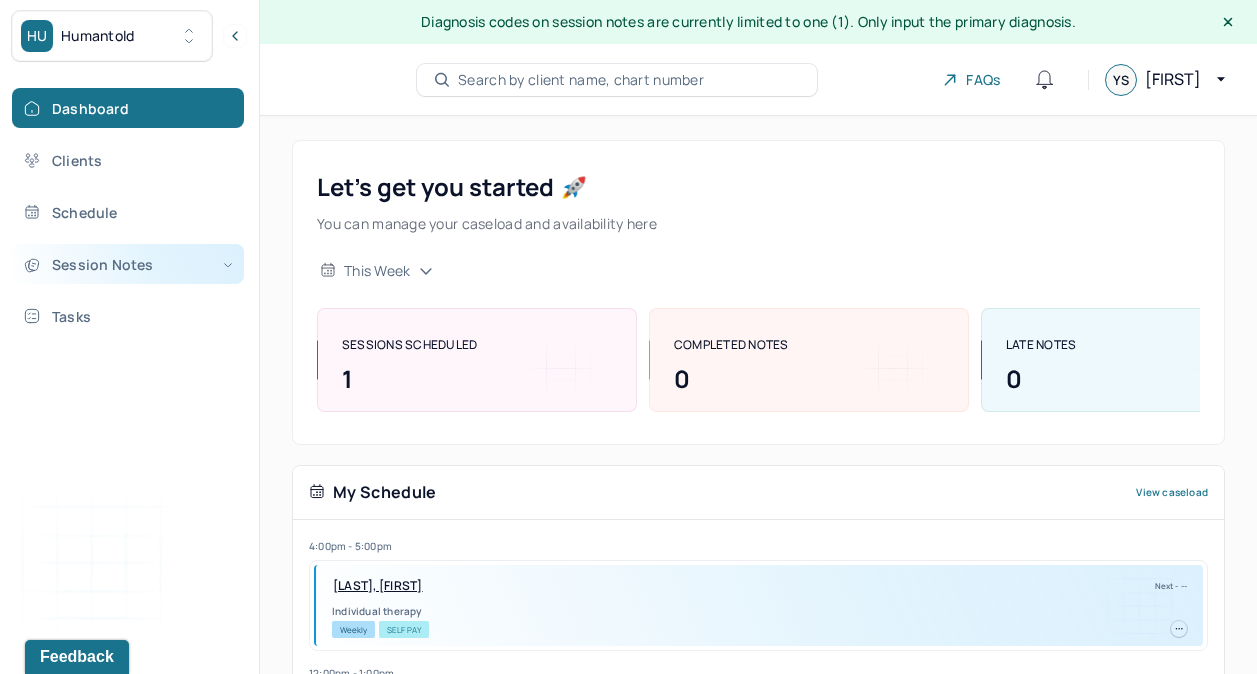 click on "Session Notes" at bounding box center [128, 264] 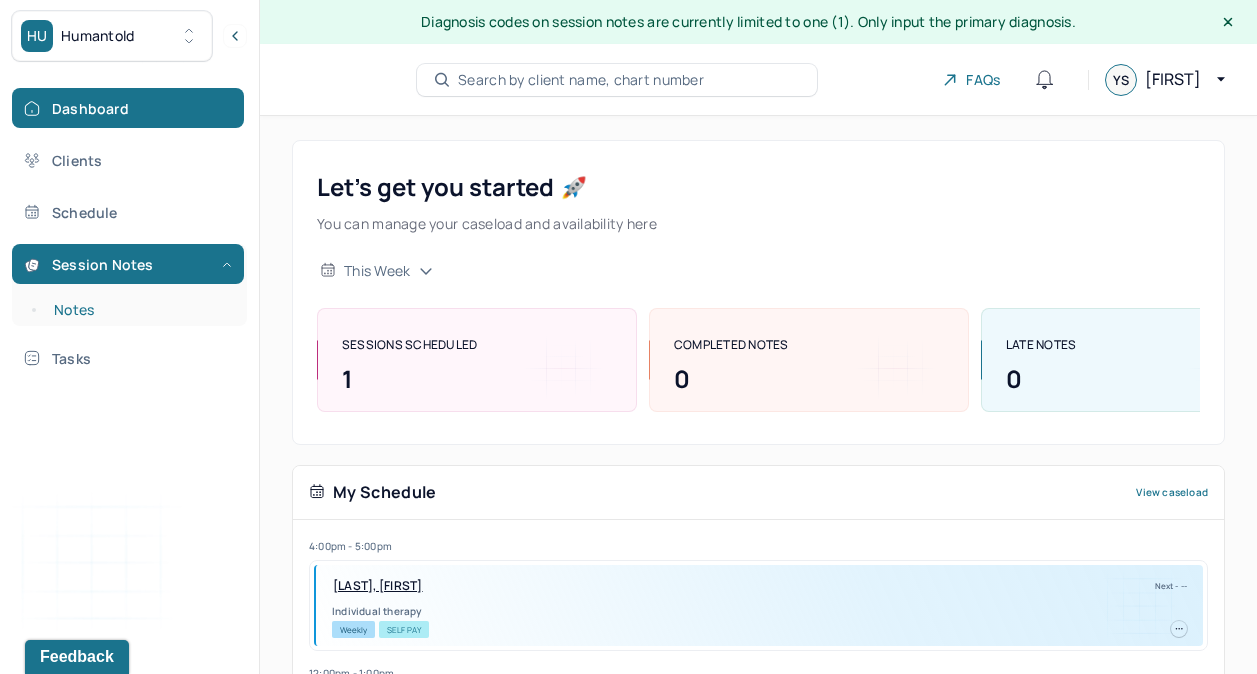 click on "Notes" at bounding box center (139, 310) 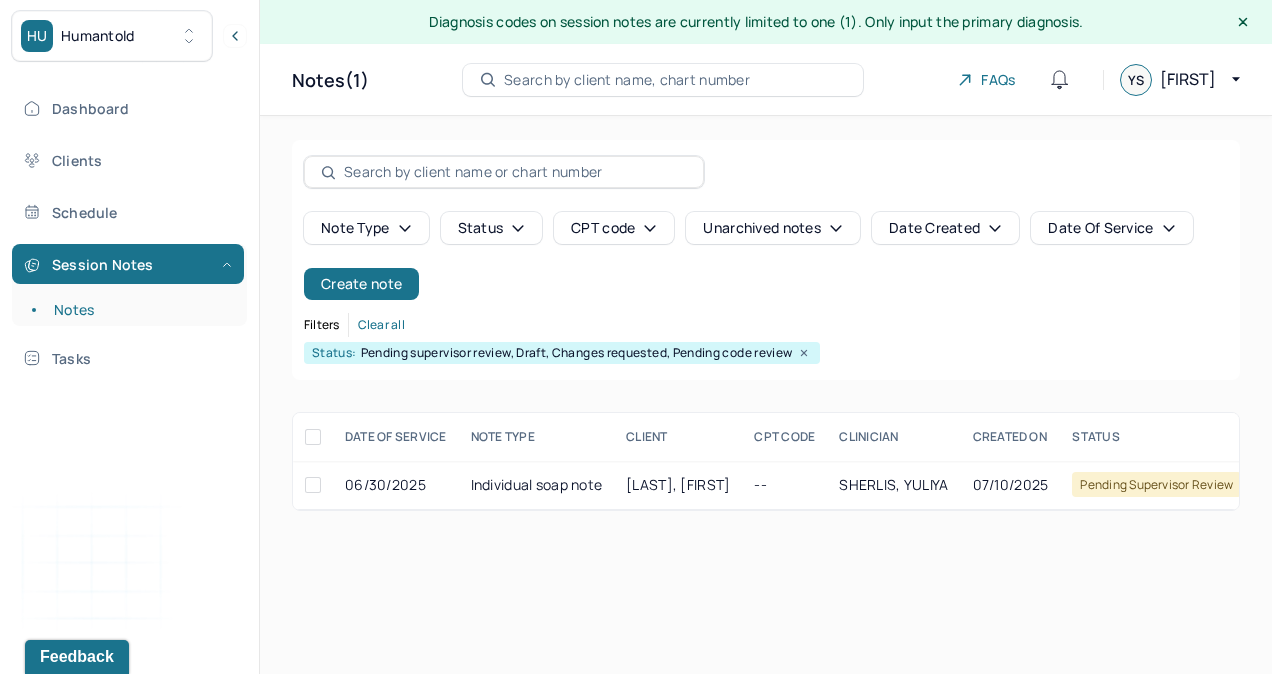 click on "Note type     Status     CPT code     Unarchived notes     Date Created     Date Of Service     Create note   Filters   Clear all   Status: Pending supervisor review, Draft, Changes requested, Pending code review     DATE OF SERVICE NOTE TYPE CLIENT CPT CODE CLINICIAN CREATED ON STATUS INSURANCE PROVIDER 06/30/2025 Individual soap note O'DONOGHUE, JESSICA -- SHERLIS, YULIYA 07/10/2025 Pending supervisor review AET     O'DONOGHUE, JESSICA Pending supervisor review       06/30/2025 Individual soap note Provider: SHERLIS, YULIYA Created on: 07/10/2025" at bounding box center (766, 325) 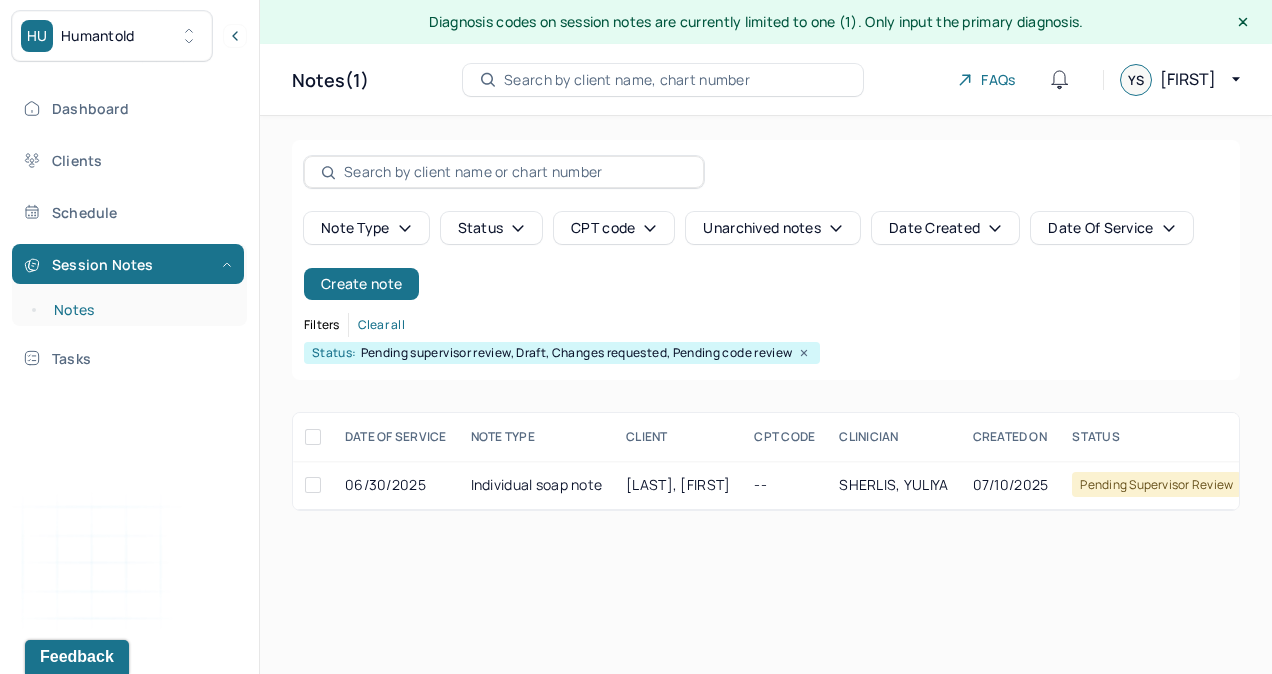 click on "Notes" at bounding box center [139, 310] 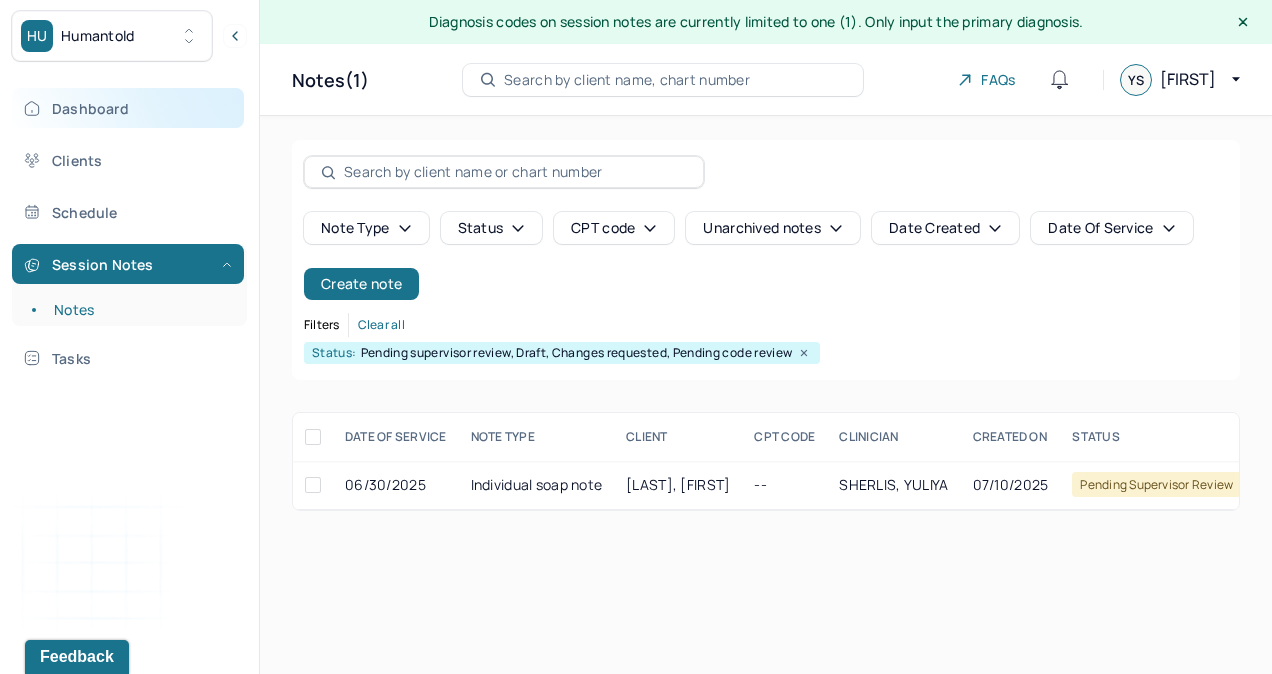 click on "Dashboard" at bounding box center [128, 108] 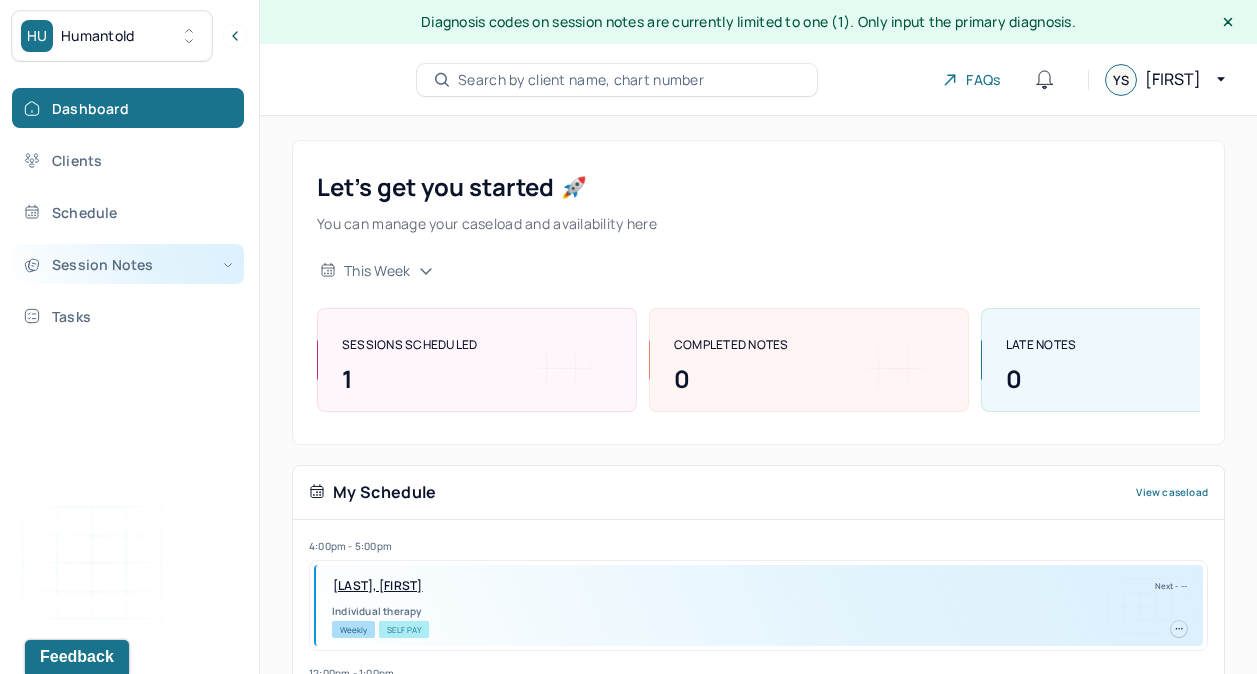 click on "Session Notes" at bounding box center (128, 264) 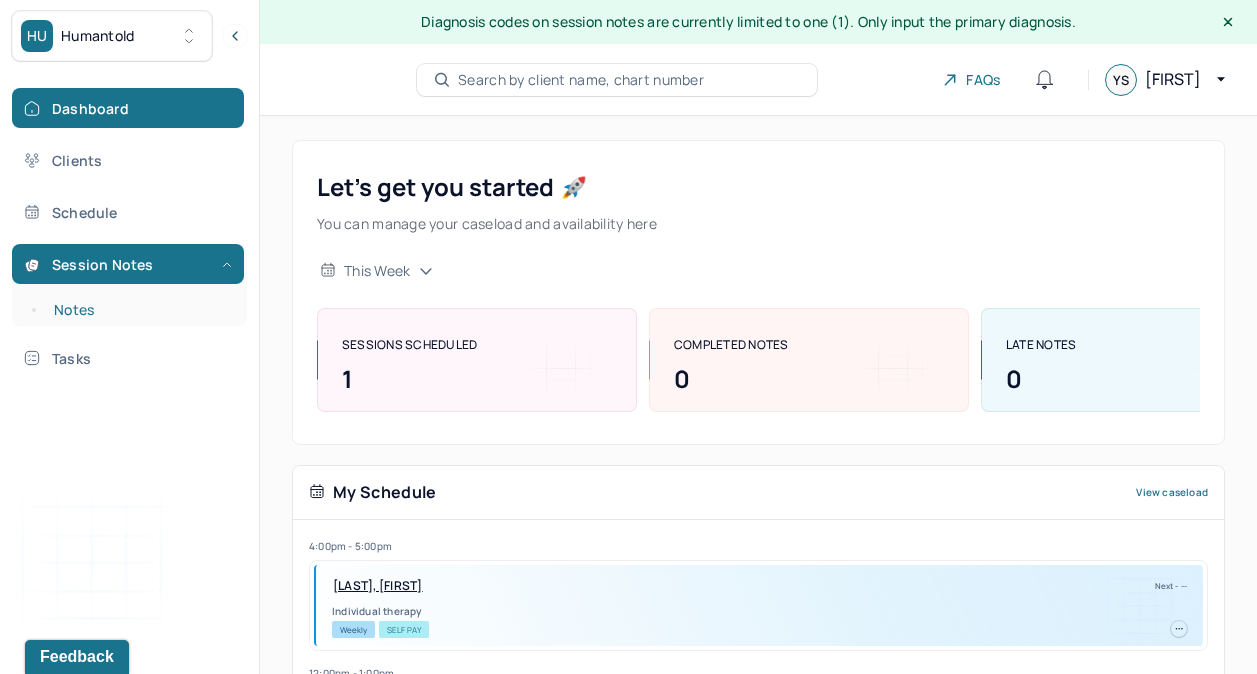 click on "Notes" at bounding box center (139, 310) 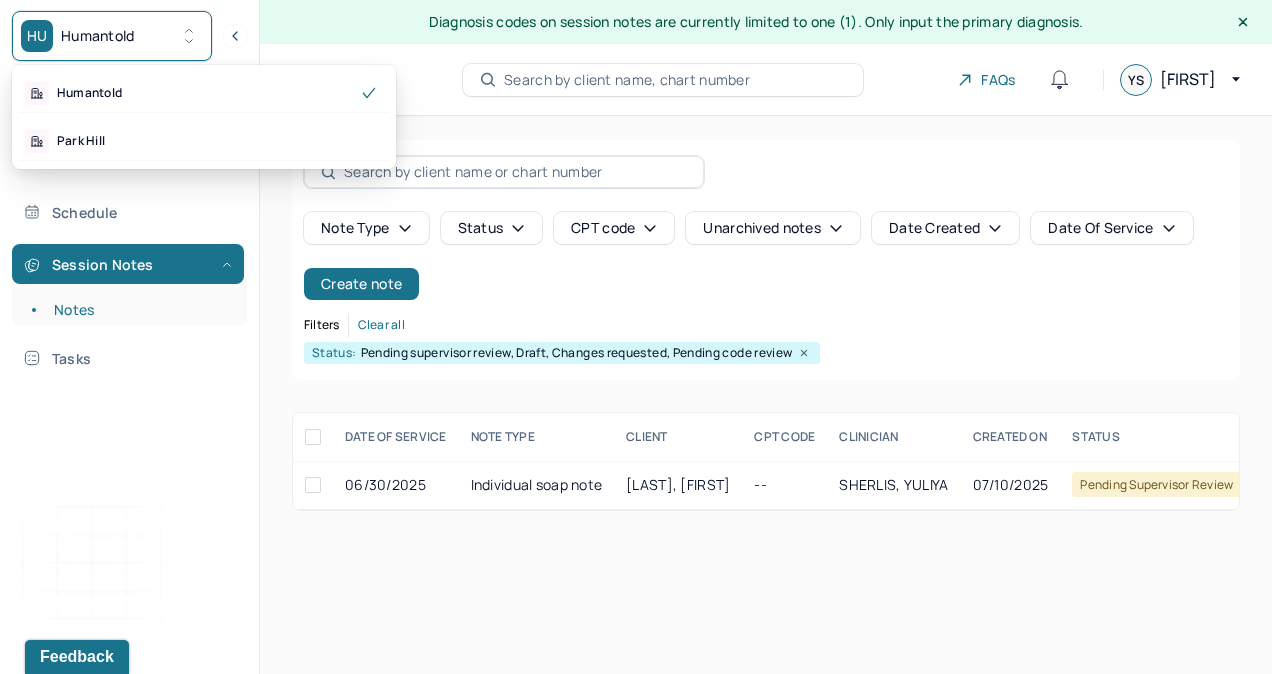 click 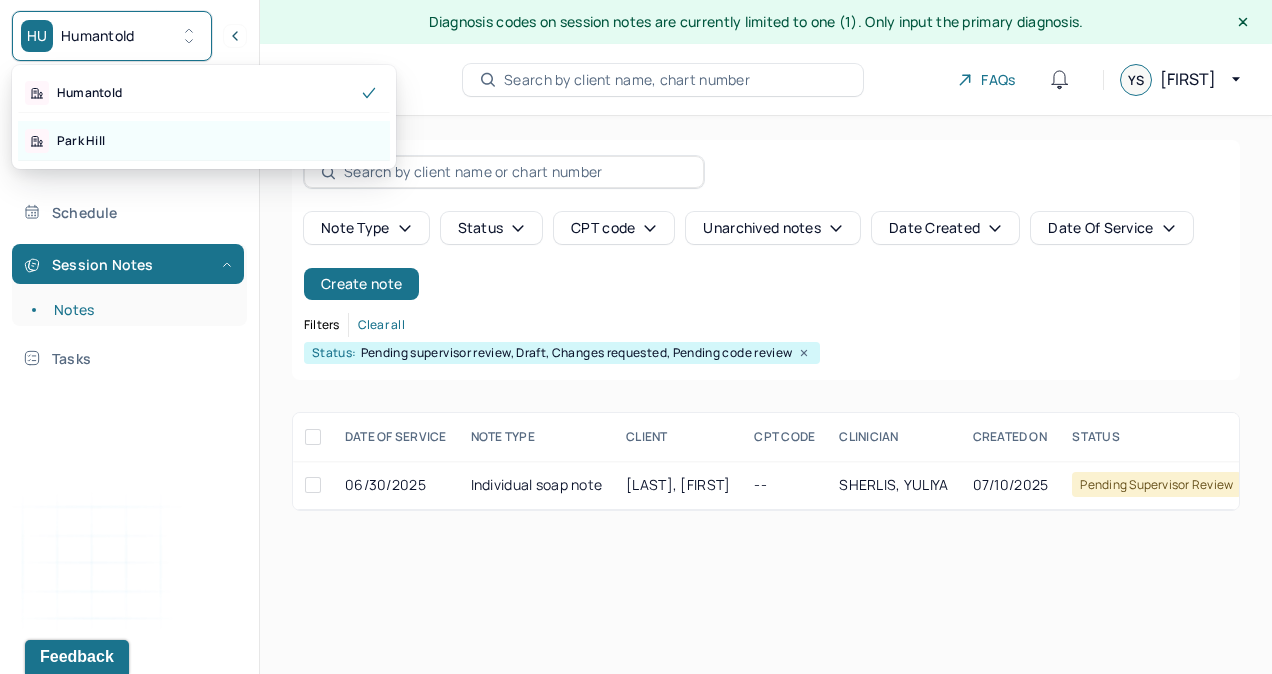 click on "Park Hill" at bounding box center [204, 141] 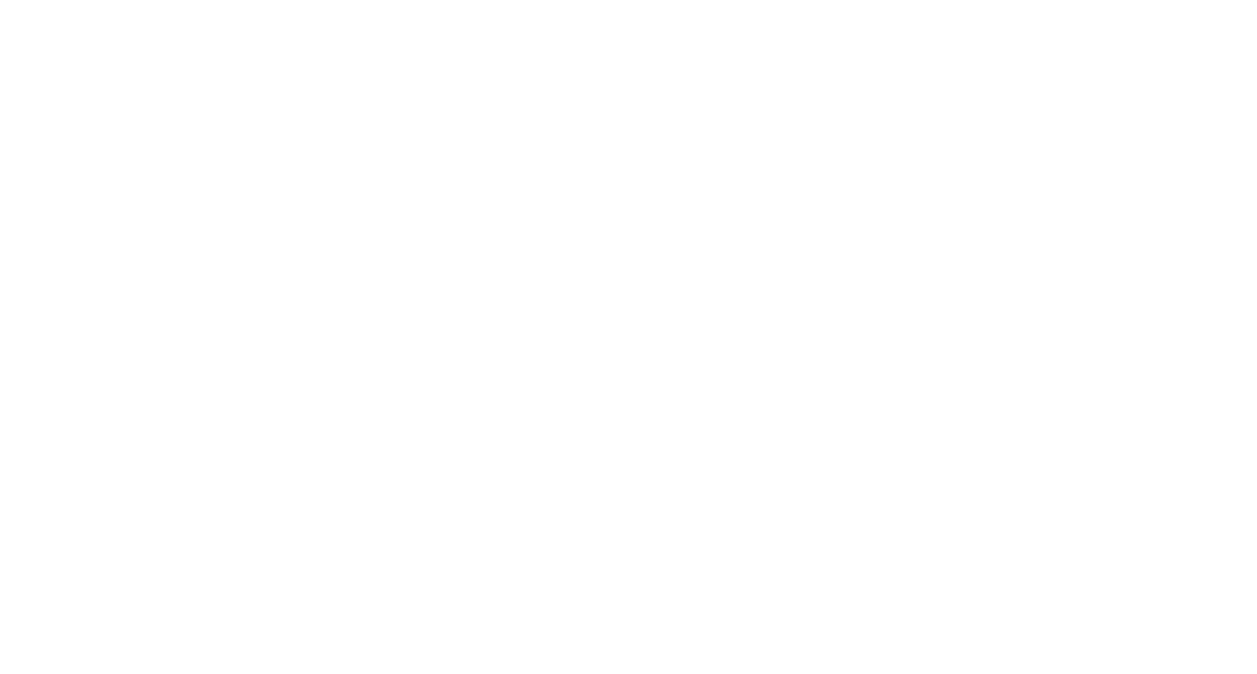 scroll, scrollTop: 0, scrollLeft: 0, axis: both 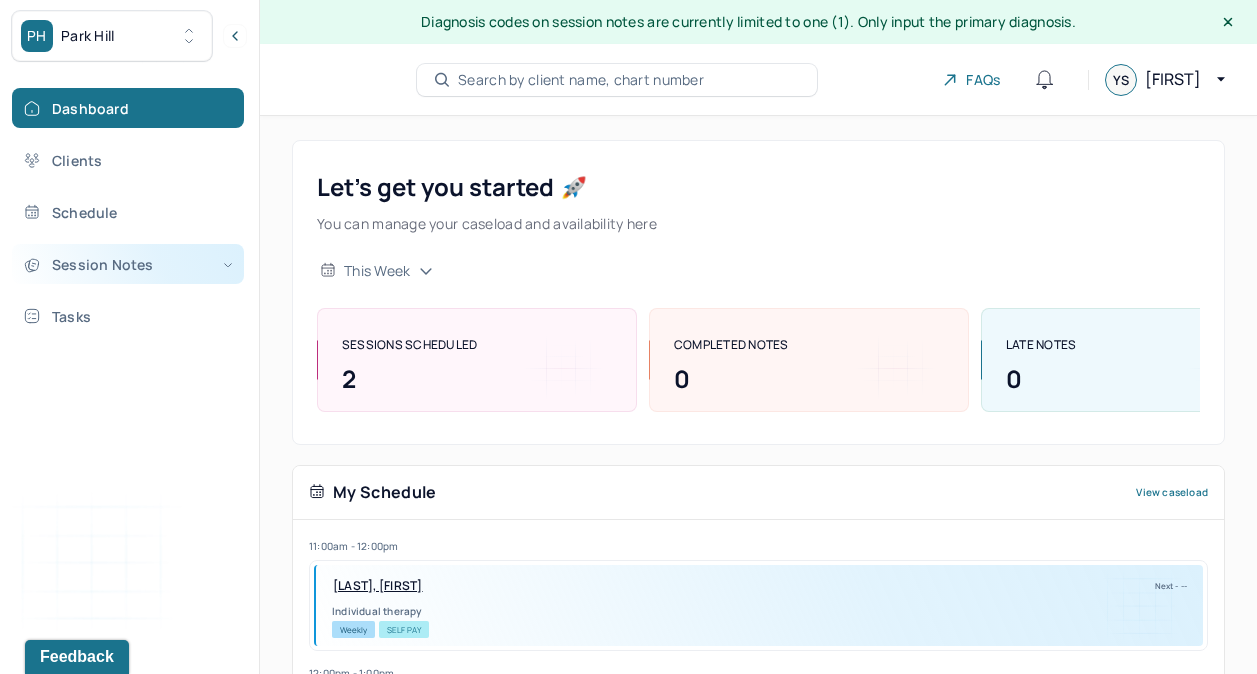 click on "Session Notes" at bounding box center (128, 264) 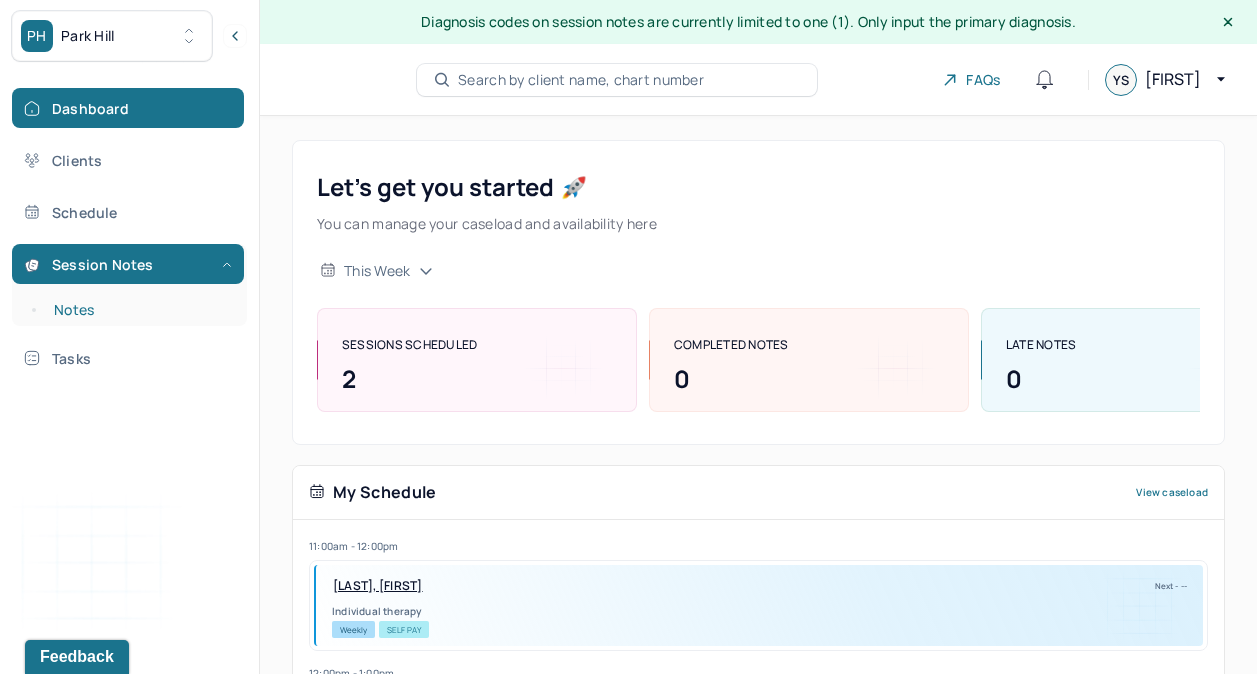 click on "Notes" at bounding box center [139, 310] 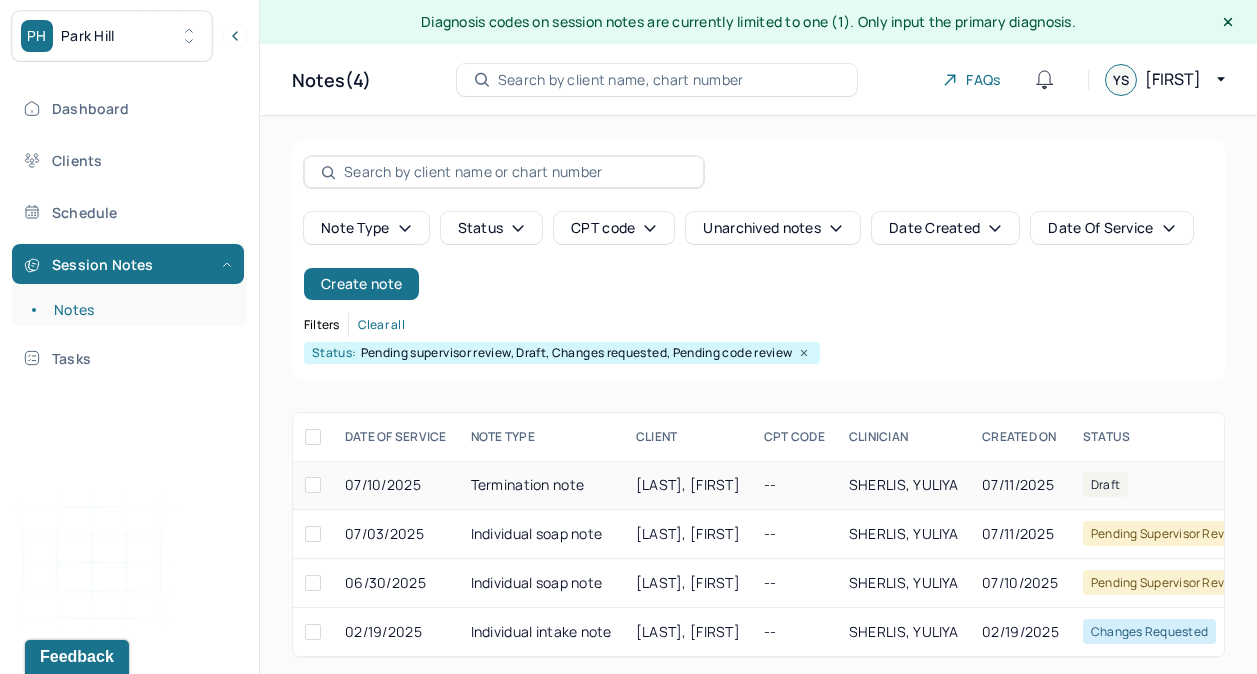 click on "[LAST], [FIRST]" at bounding box center [688, 484] 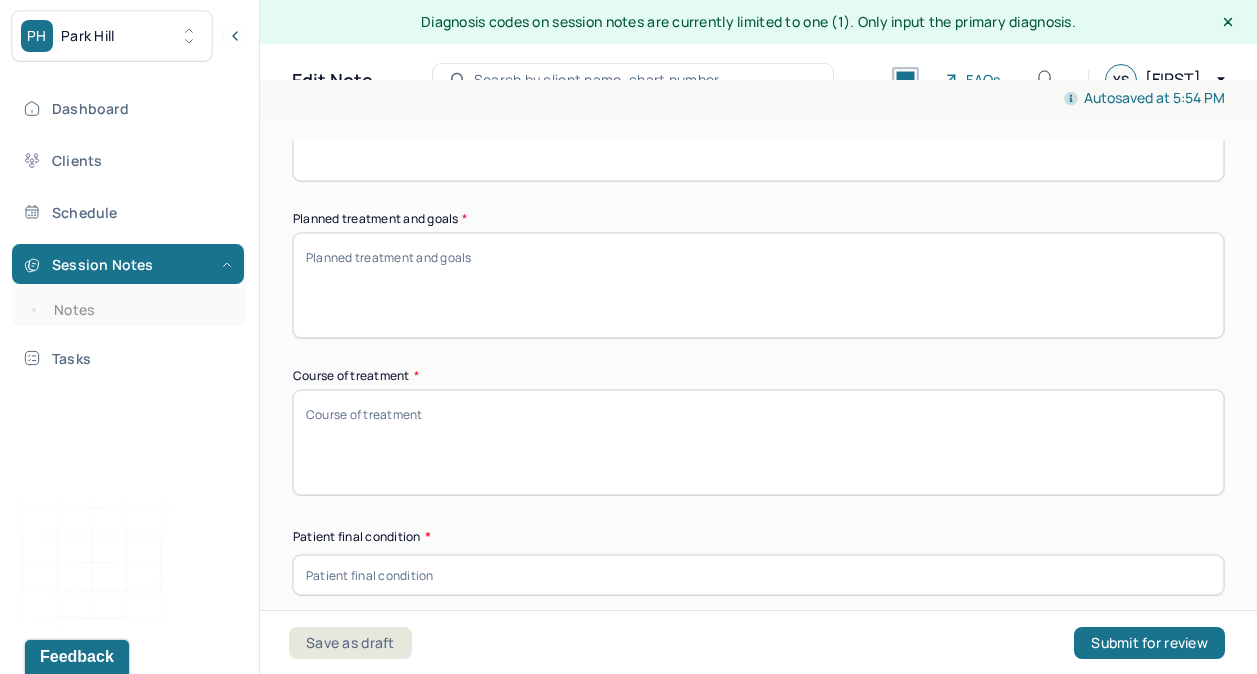 scroll, scrollTop: 906, scrollLeft: 0, axis: vertical 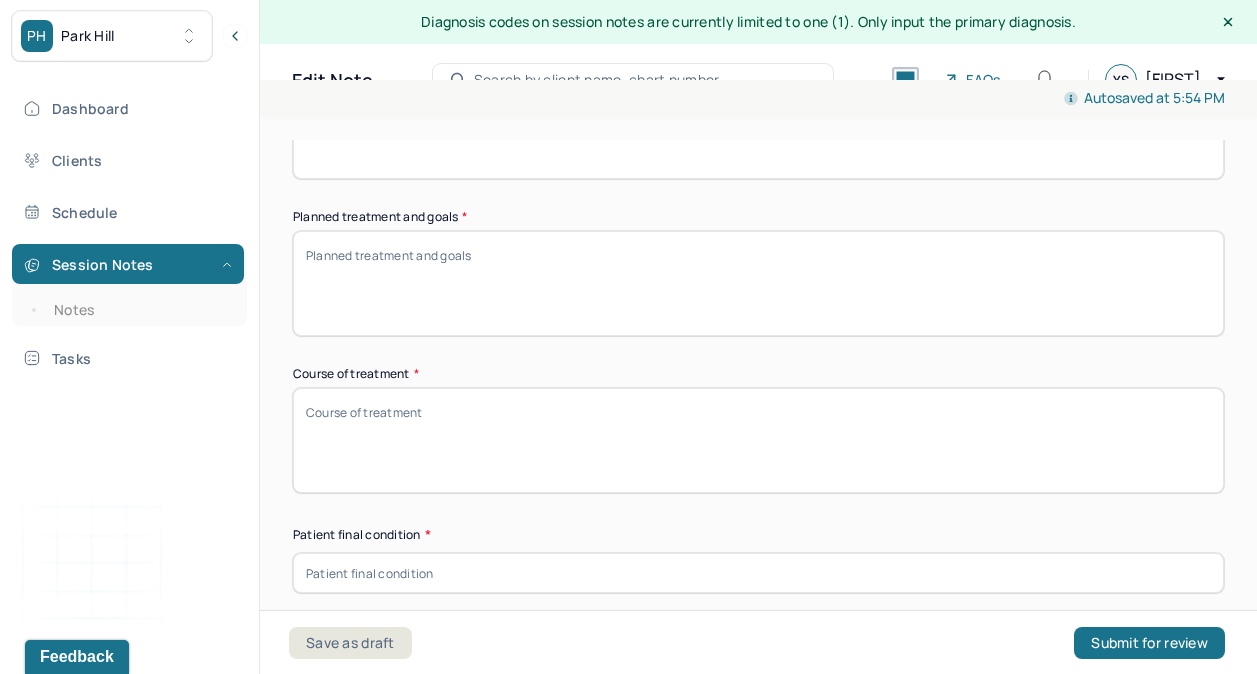 click on "*" at bounding box center (416, 374) 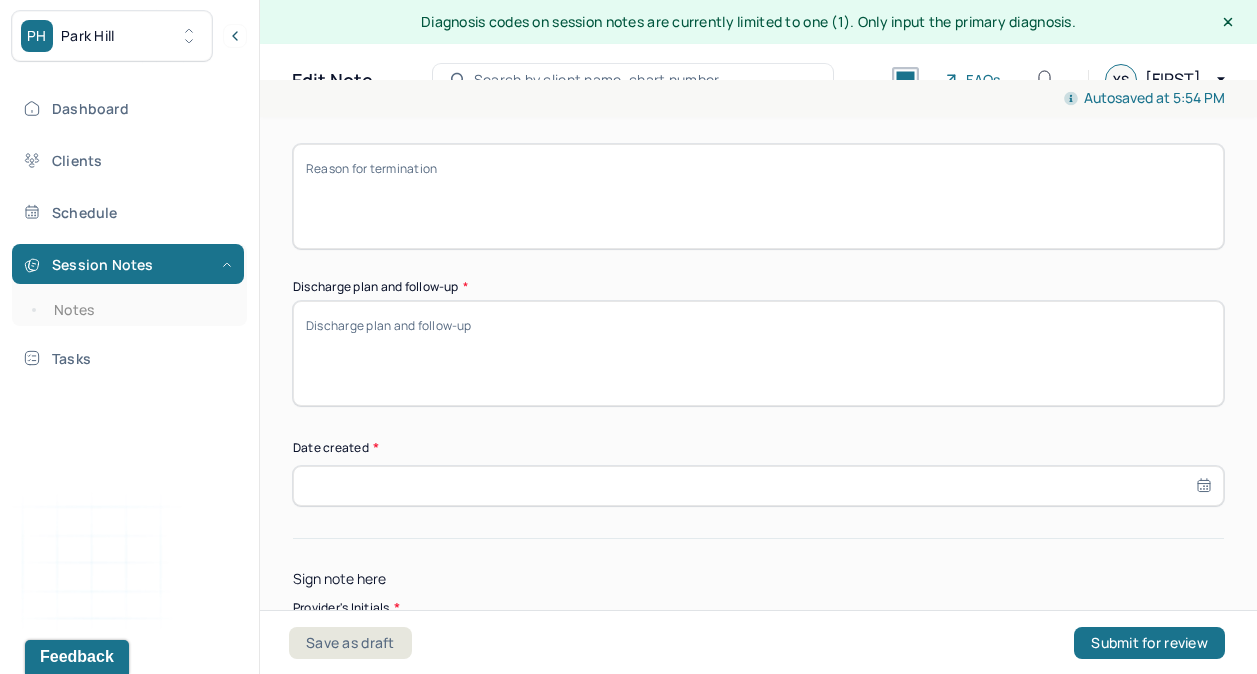 scroll, scrollTop: 1634, scrollLeft: 0, axis: vertical 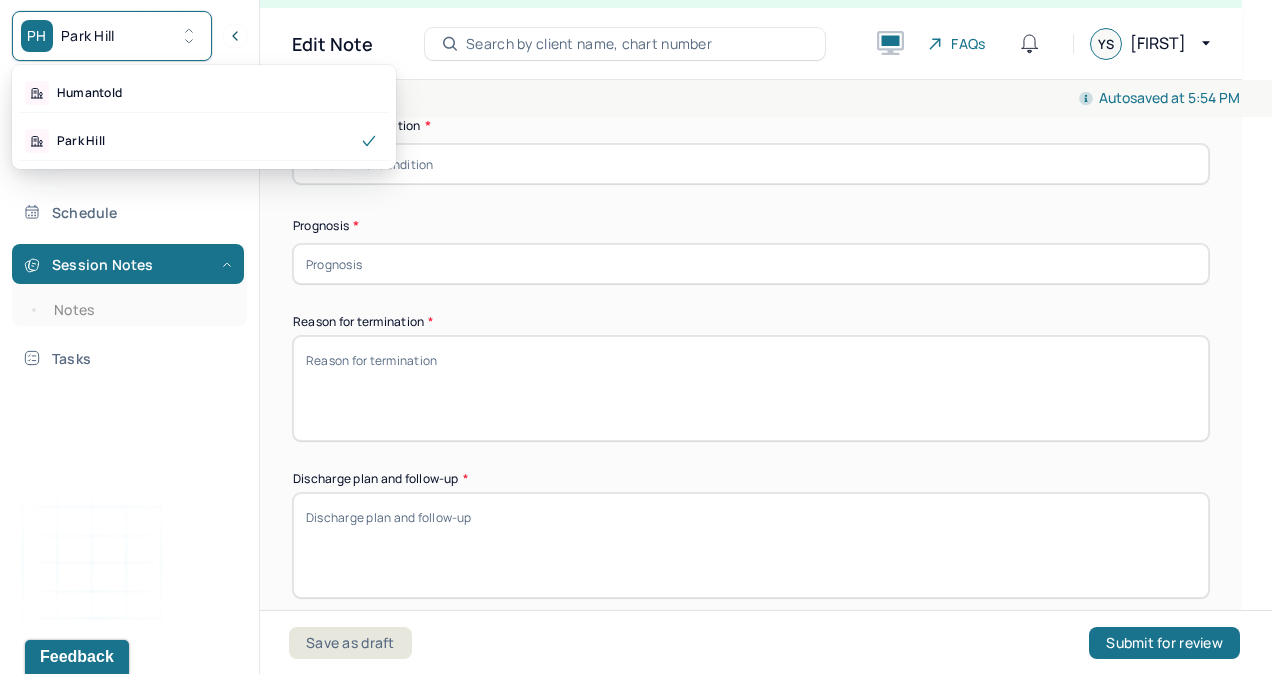 click on "Park Hill" at bounding box center (88, 36) 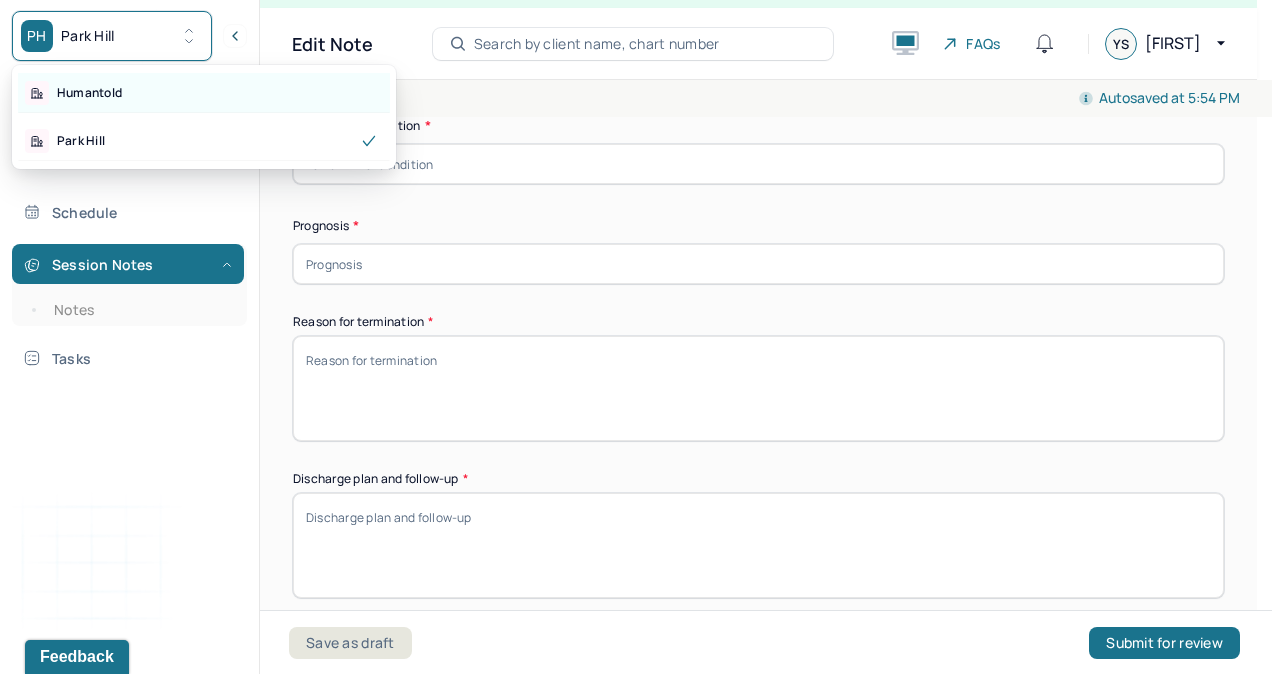 click on "Humantold" at bounding box center [89, 93] 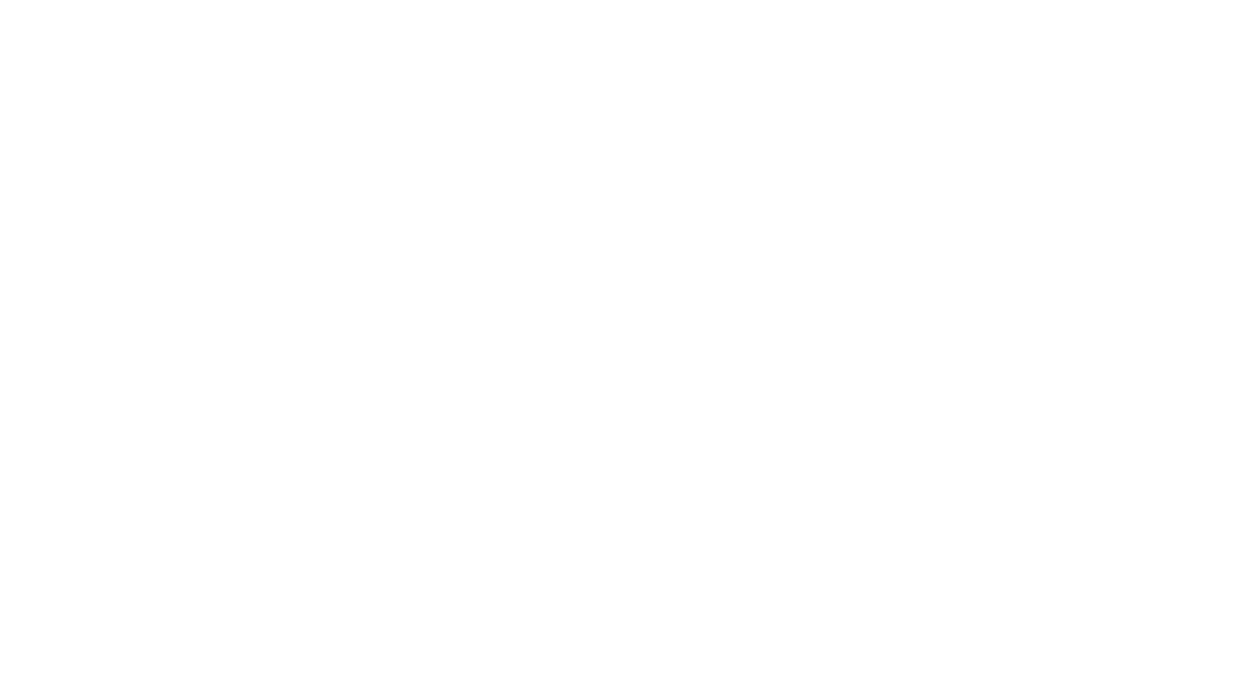 scroll, scrollTop: 0, scrollLeft: 0, axis: both 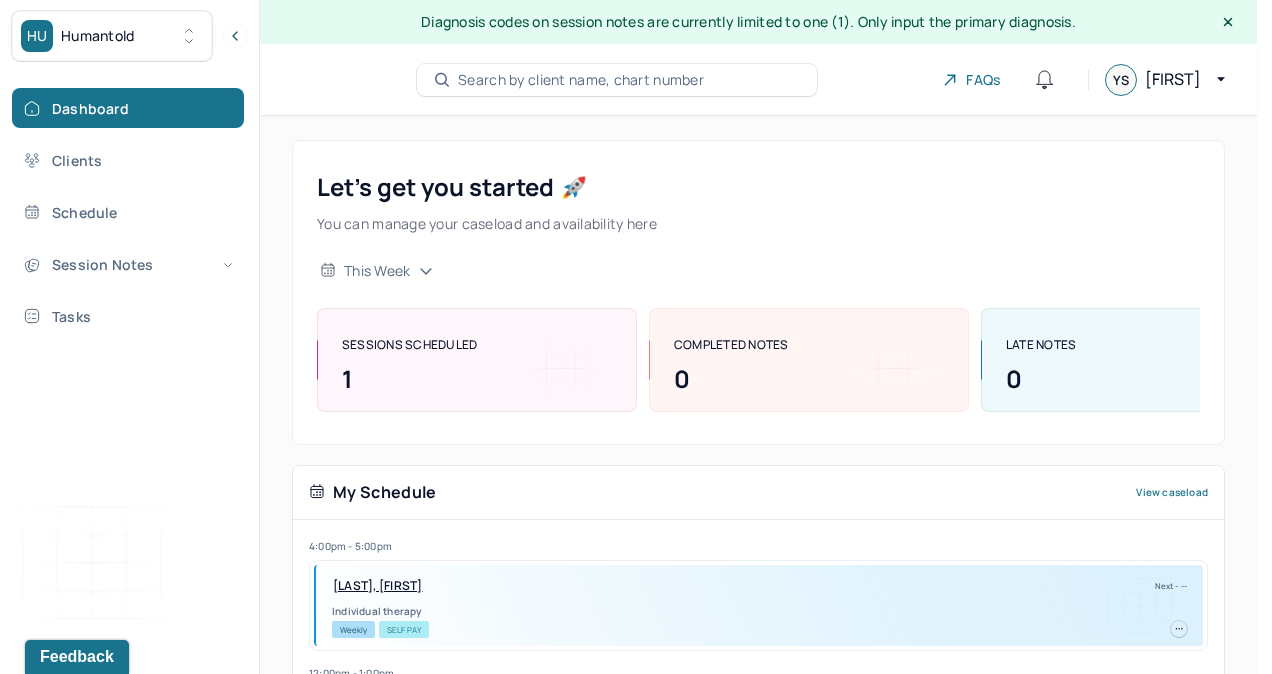 click 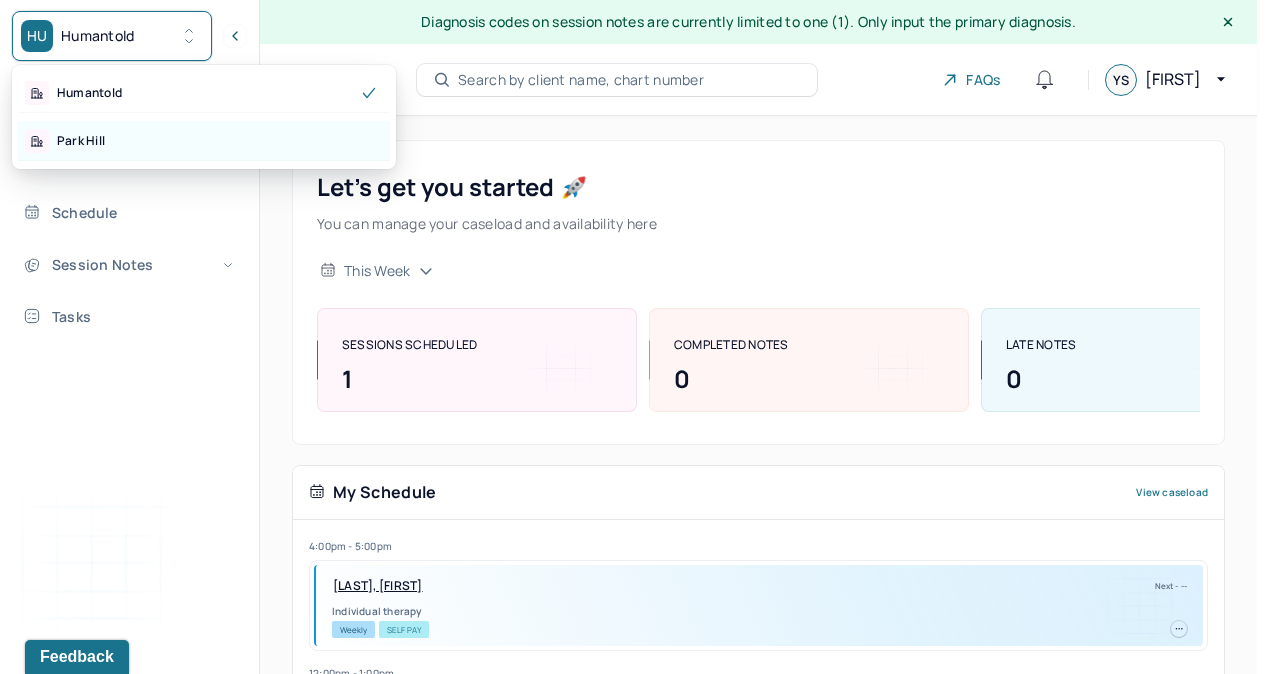 click on "Park Hill" at bounding box center [204, 141] 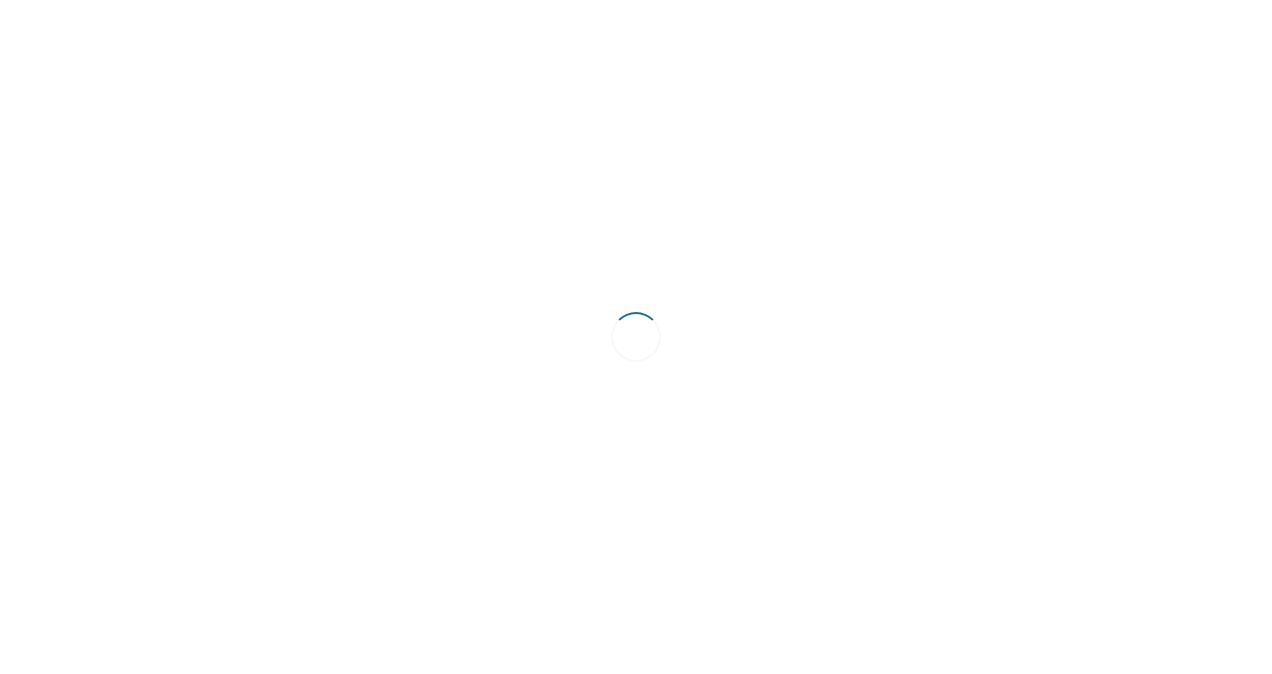 scroll, scrollTop: 0, scrollLeft: 0, axis: both 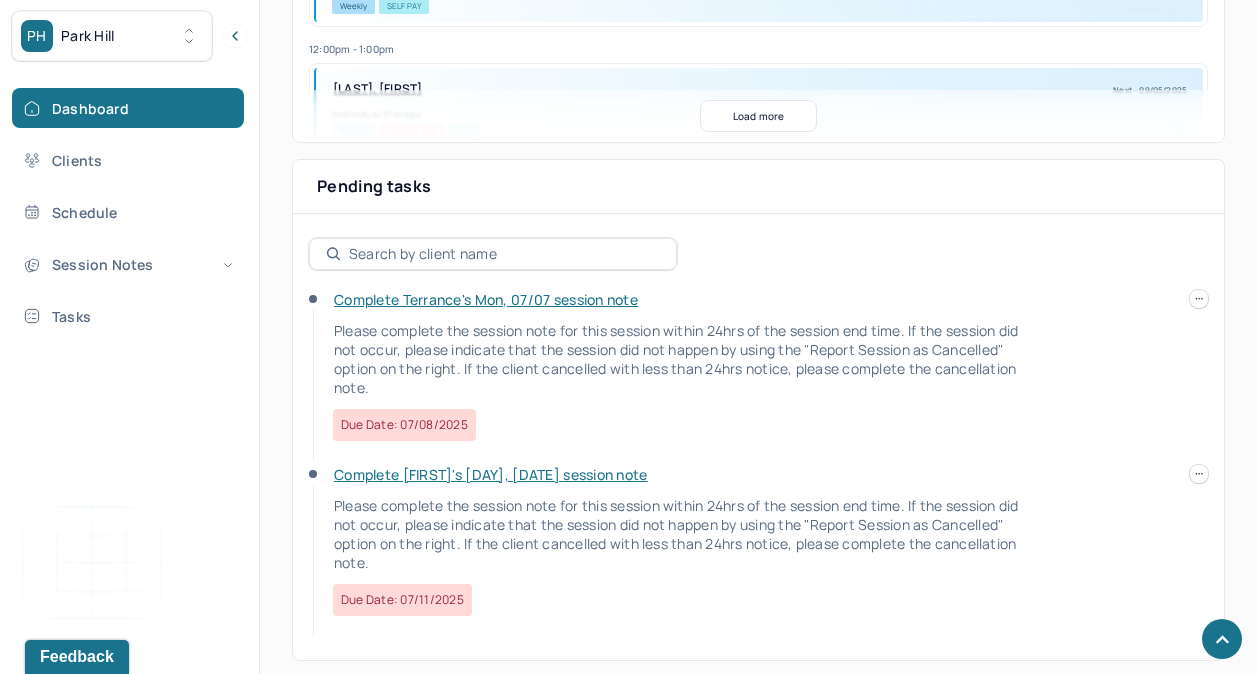 click on "Complete Terrance's Mon, 07/07 session note" at bounding box center (486, 299) 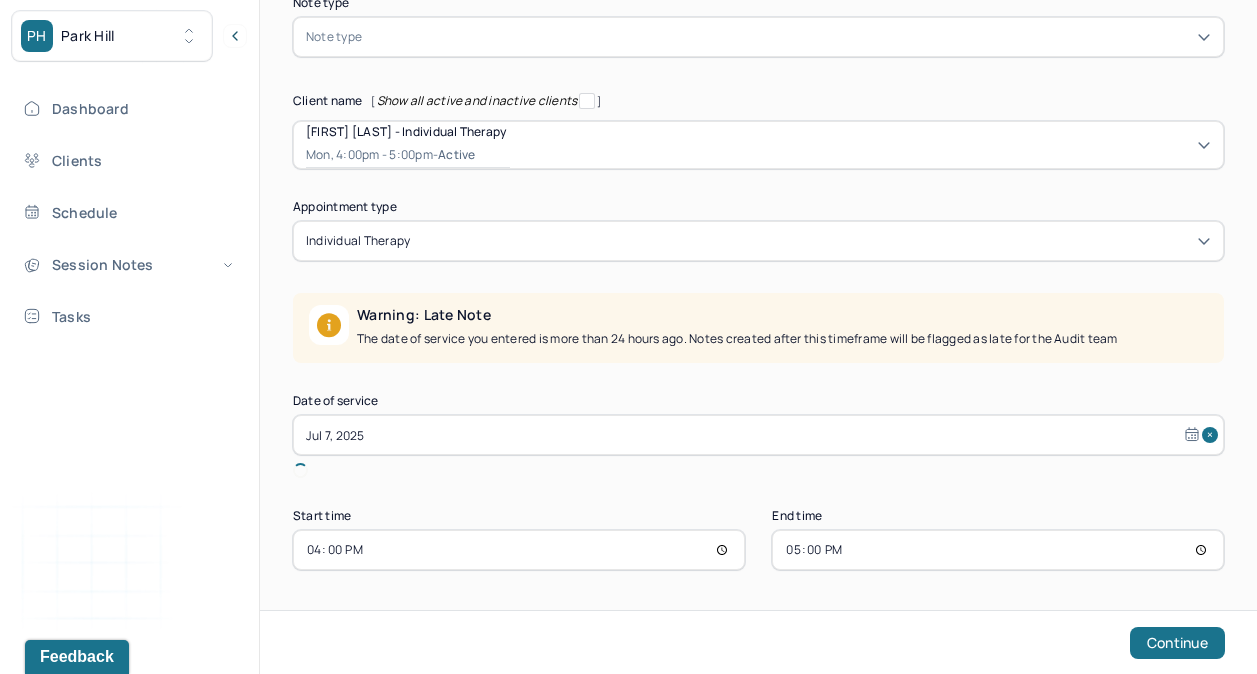 scroll, scrollTop: 198, scrollLeft: 0, axis: vertical 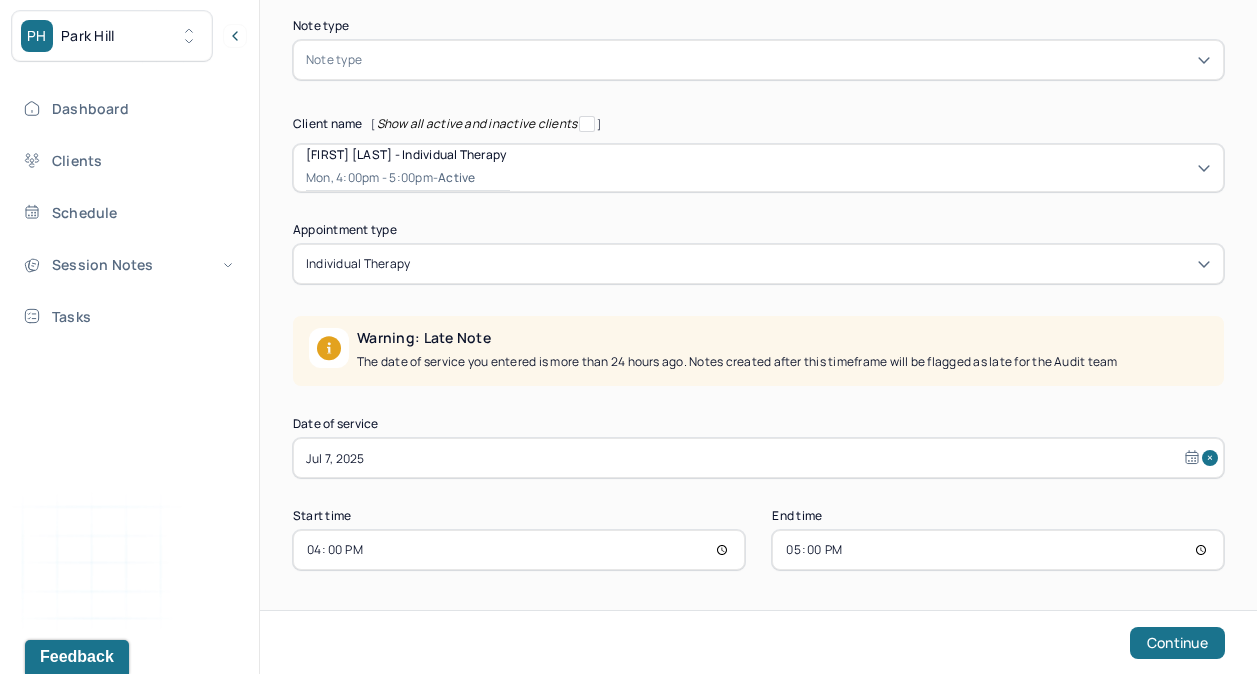 click at bounding box center (788, 60) 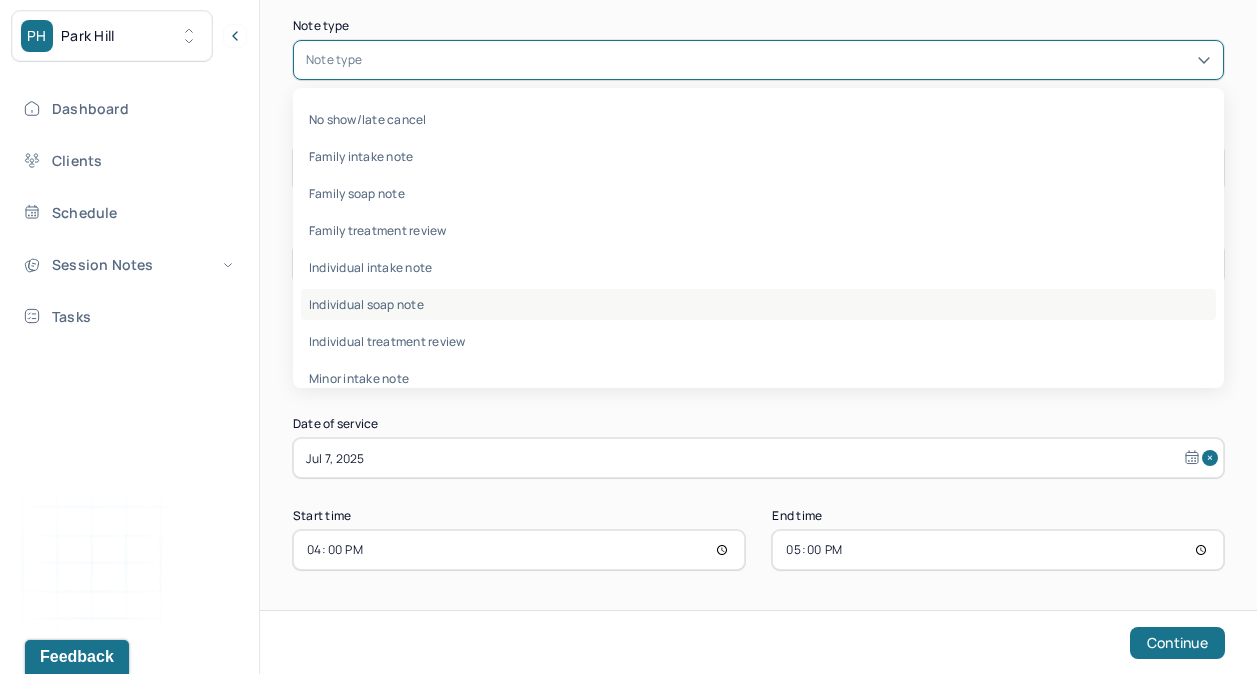 click on "Individual soap note" at bounding box center [758, 304] 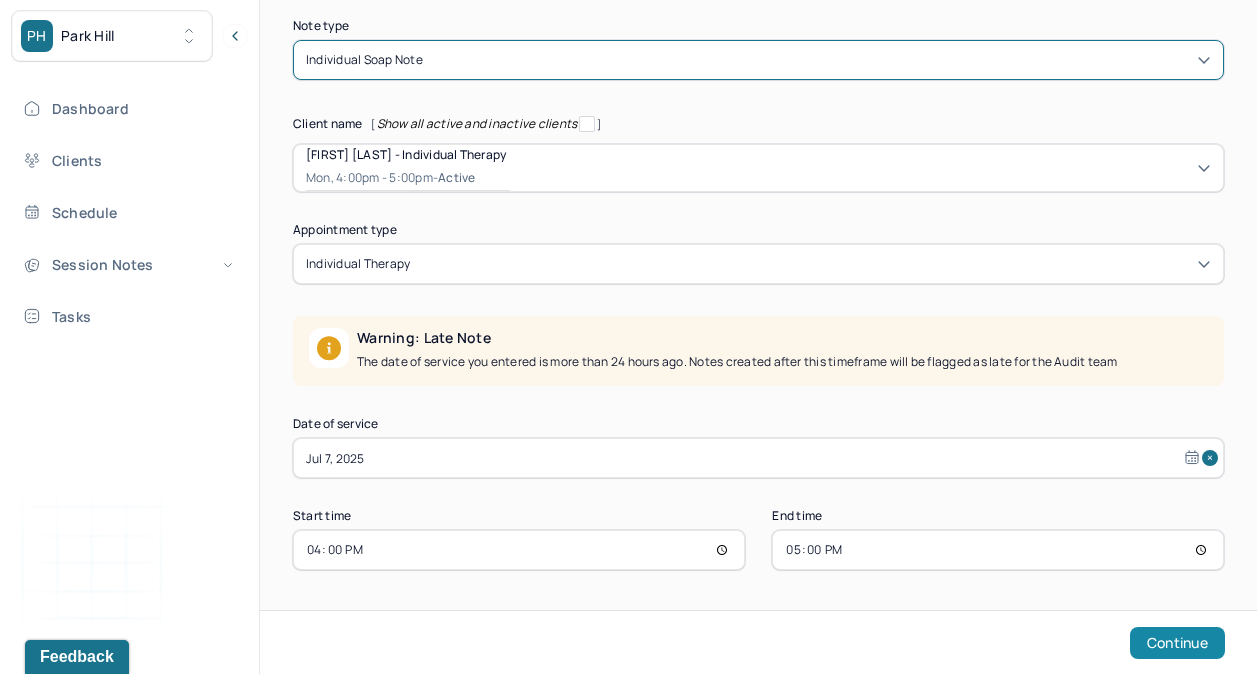 click on "Continue" at bounding box center [1177, 643] 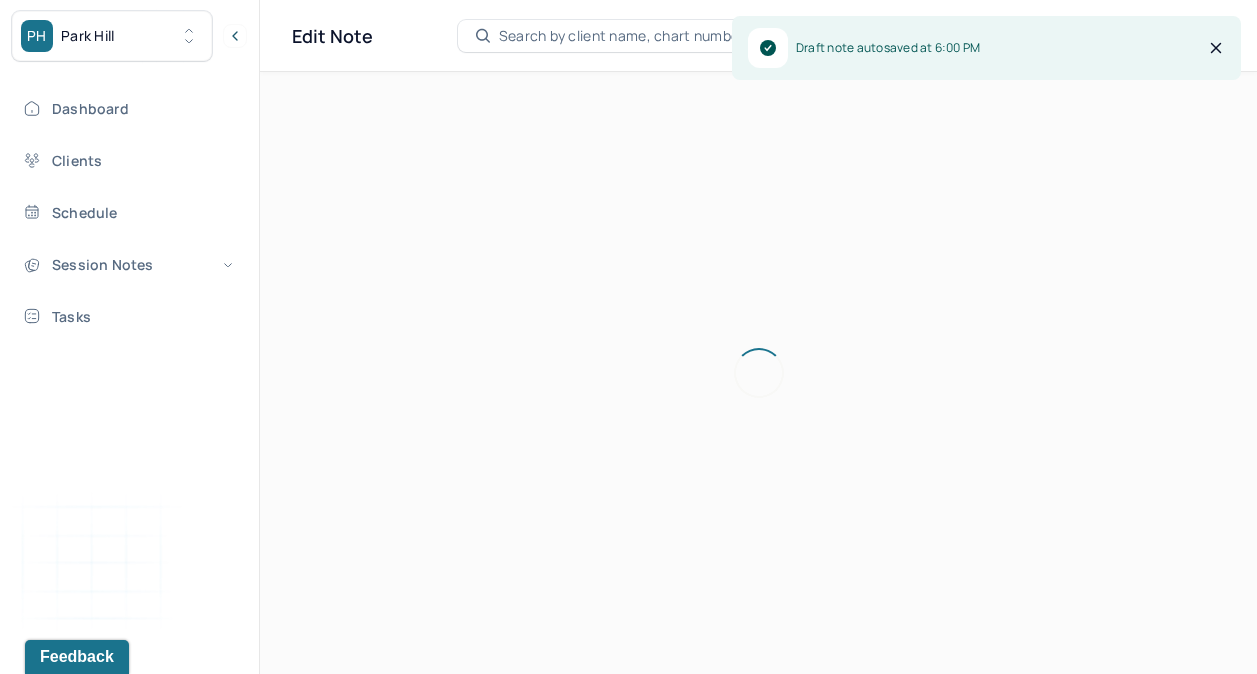 scroll, scrollTop: 36, scrollLeft: 0, axis: vertical 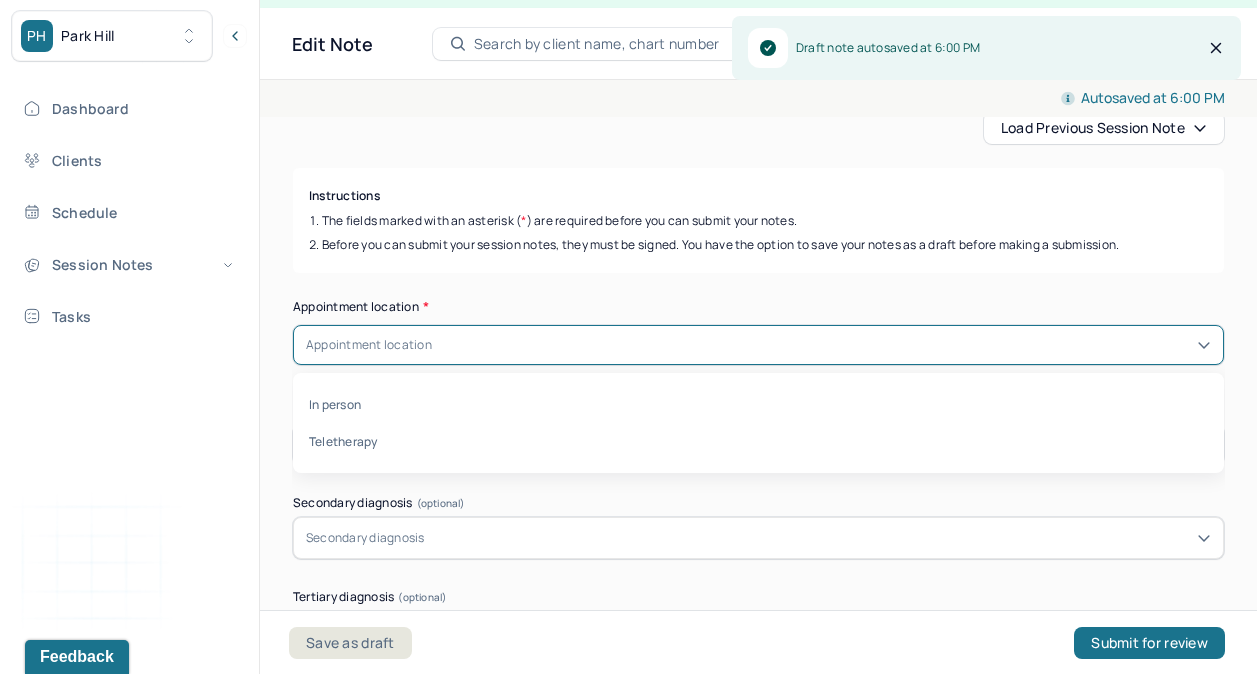 click 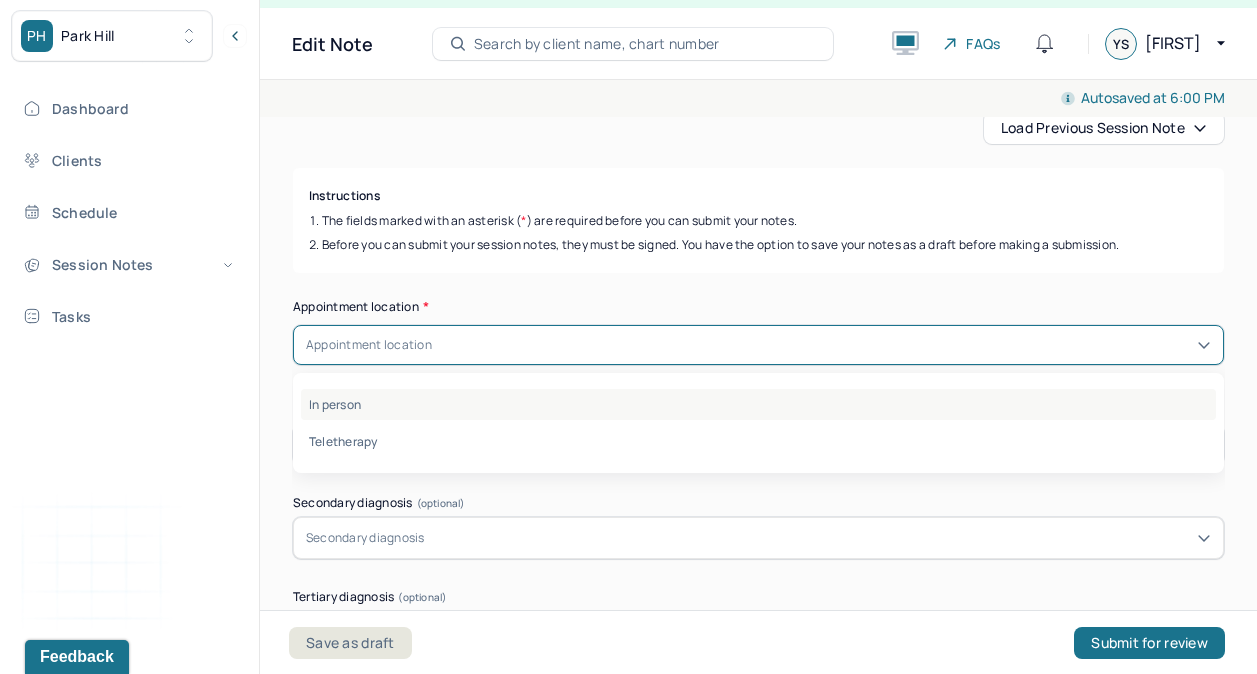 click on "In person" at bounding box center (758, 404) 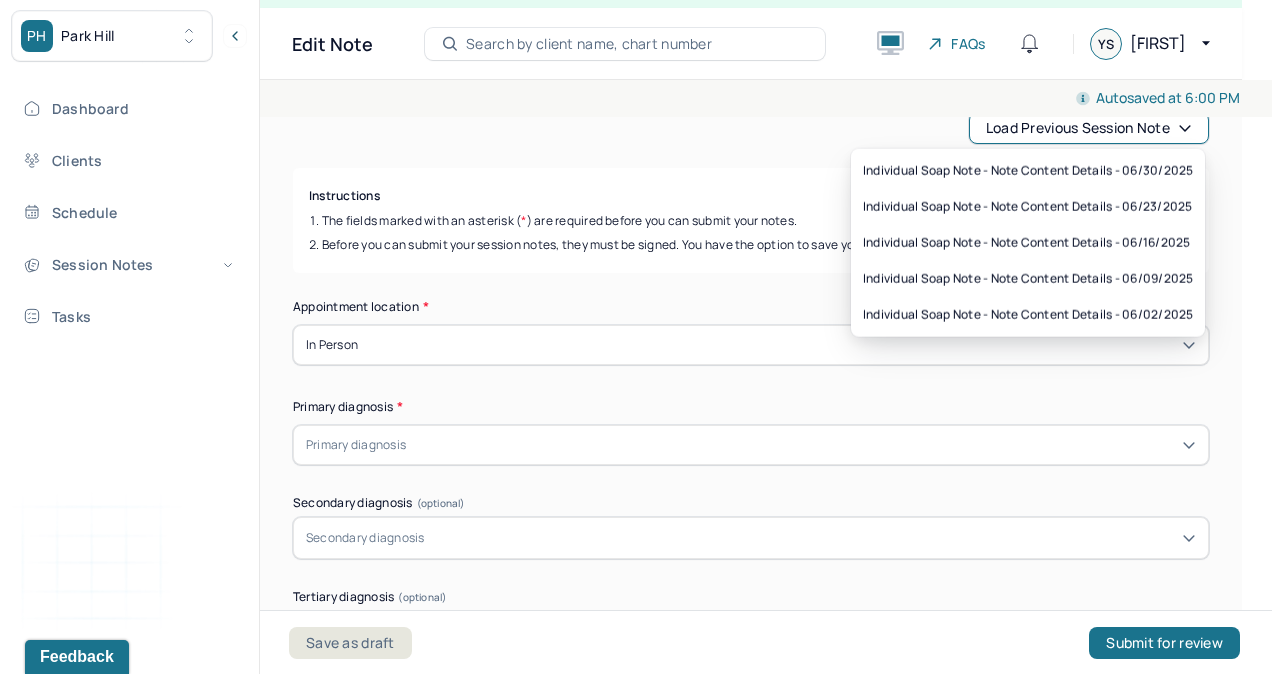 click 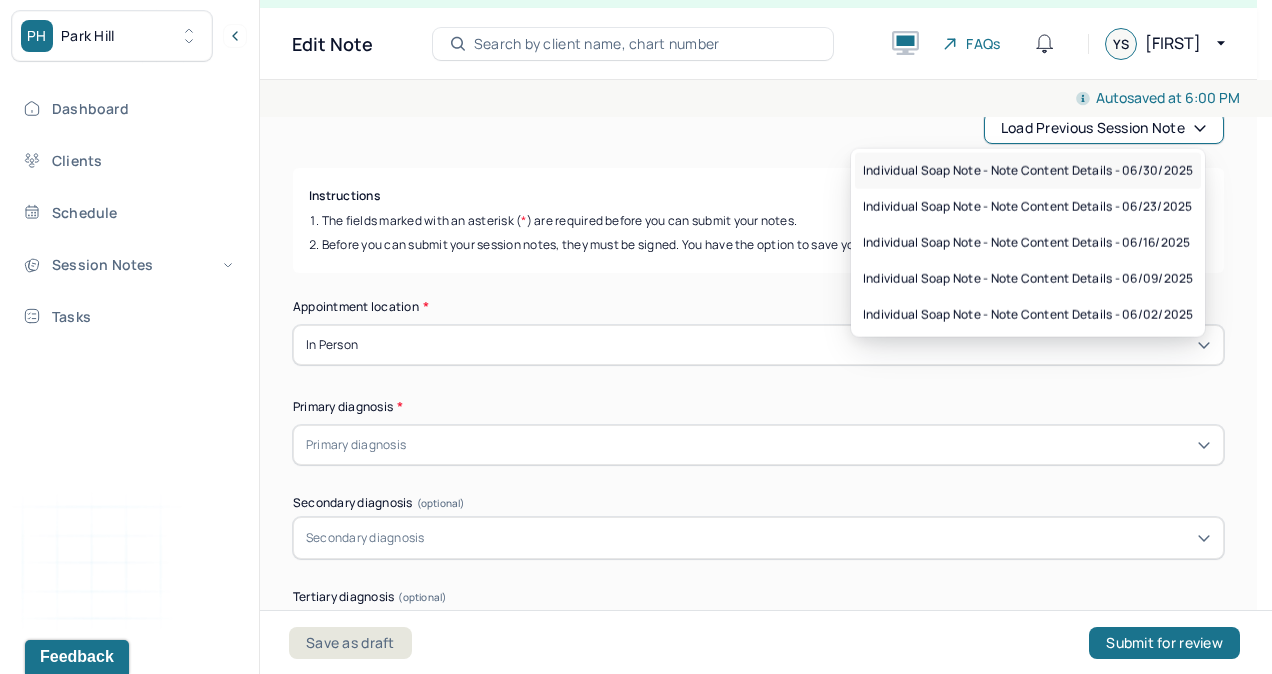 click on "Individual soap note   - Note content Details -   06/30/2025" at bounding box center (1028, 171) 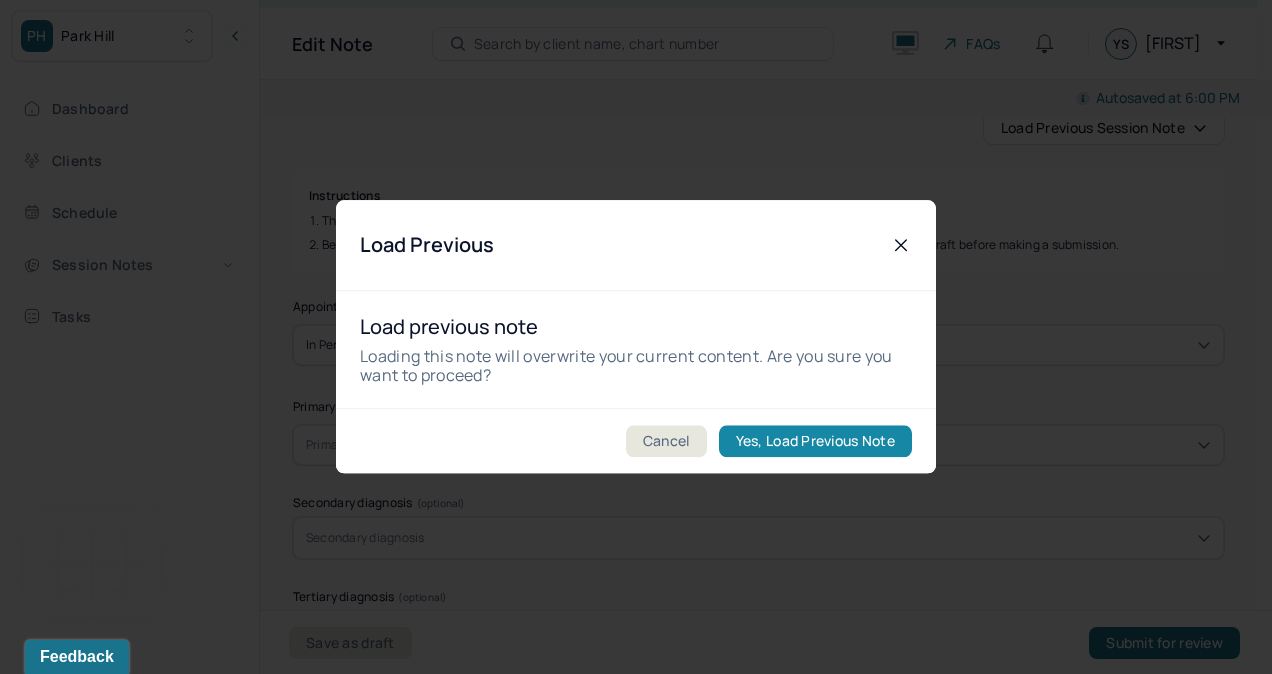 click on "Yes, Load Previous Note" at bounding box center (815, 442) 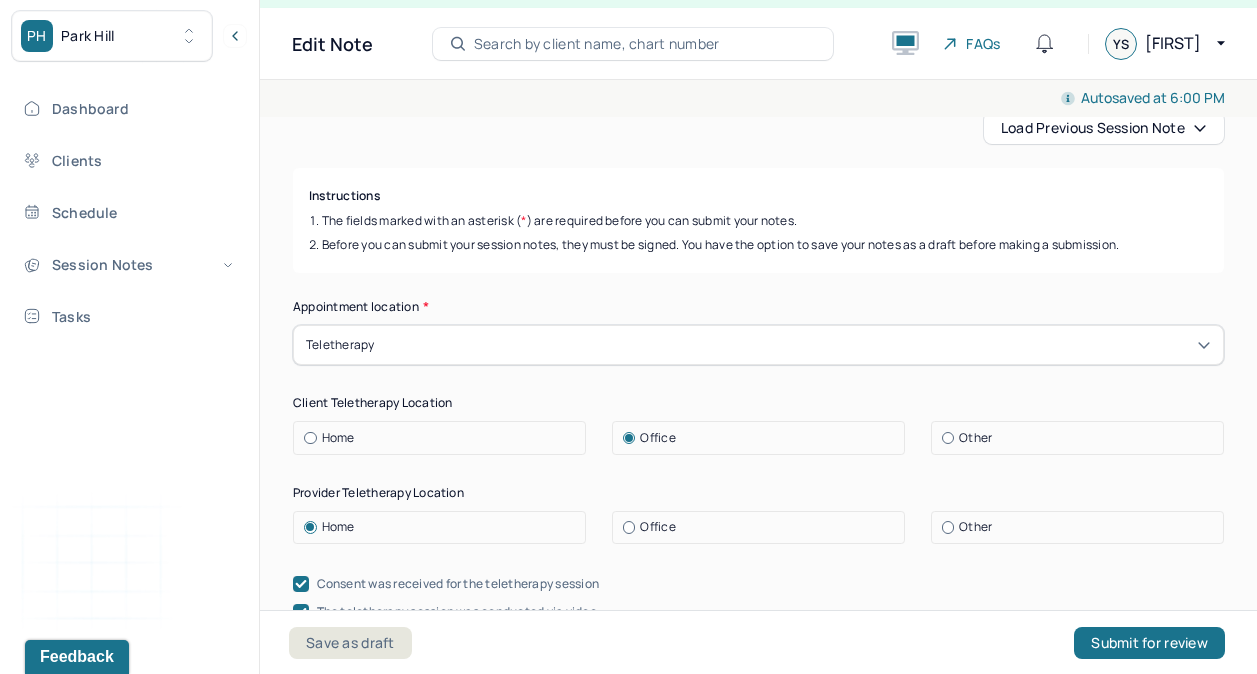 click on "Teletherapy" at bounding box center [758, 345] 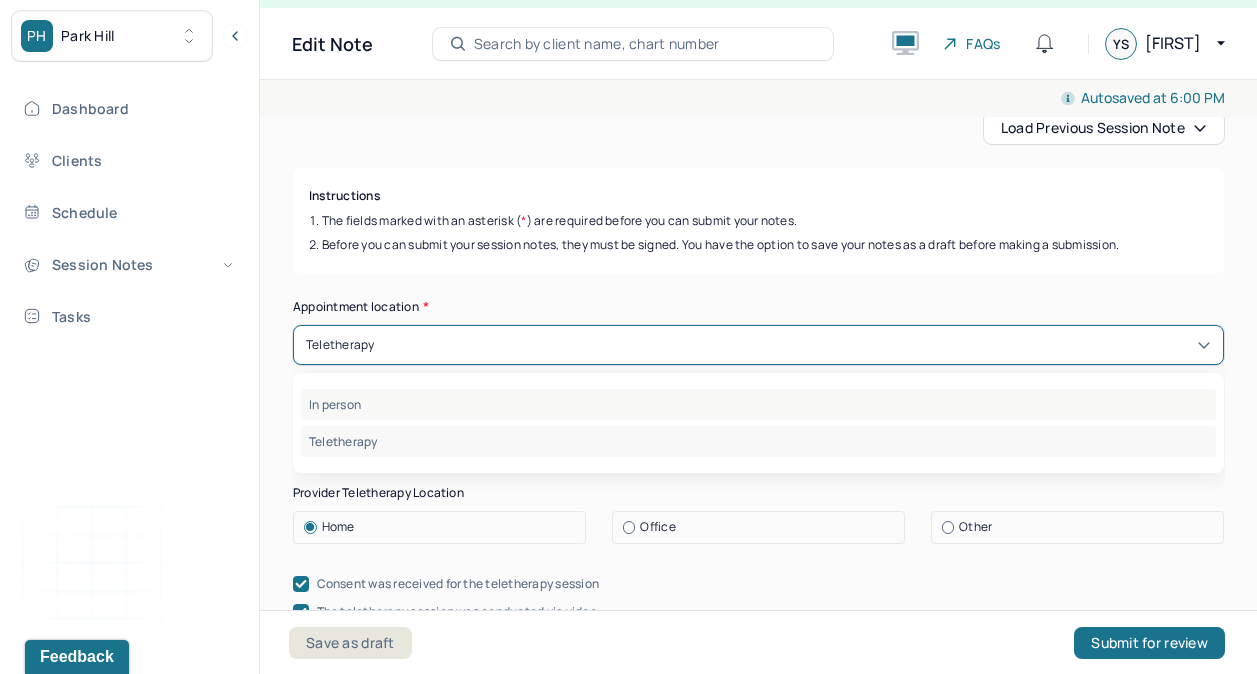click on "In person" at bounding box center (758, 404) 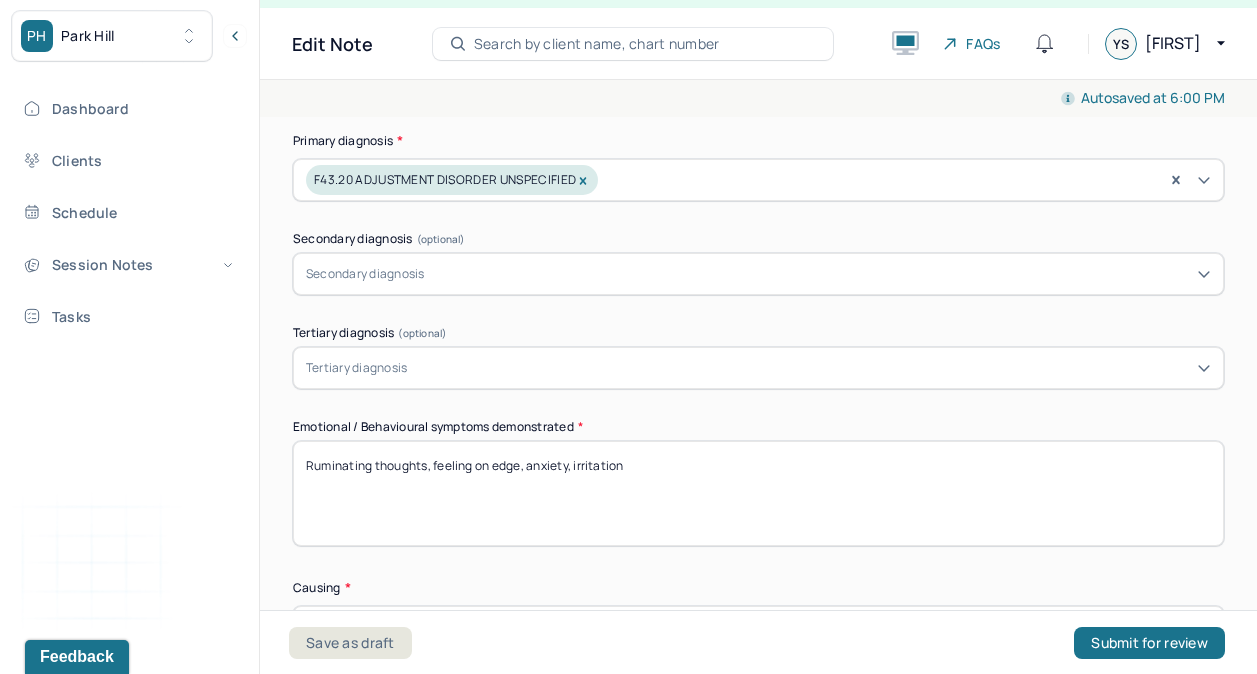 scroll, scrollTop: 494, scrollLeft: 0, axis: vertical 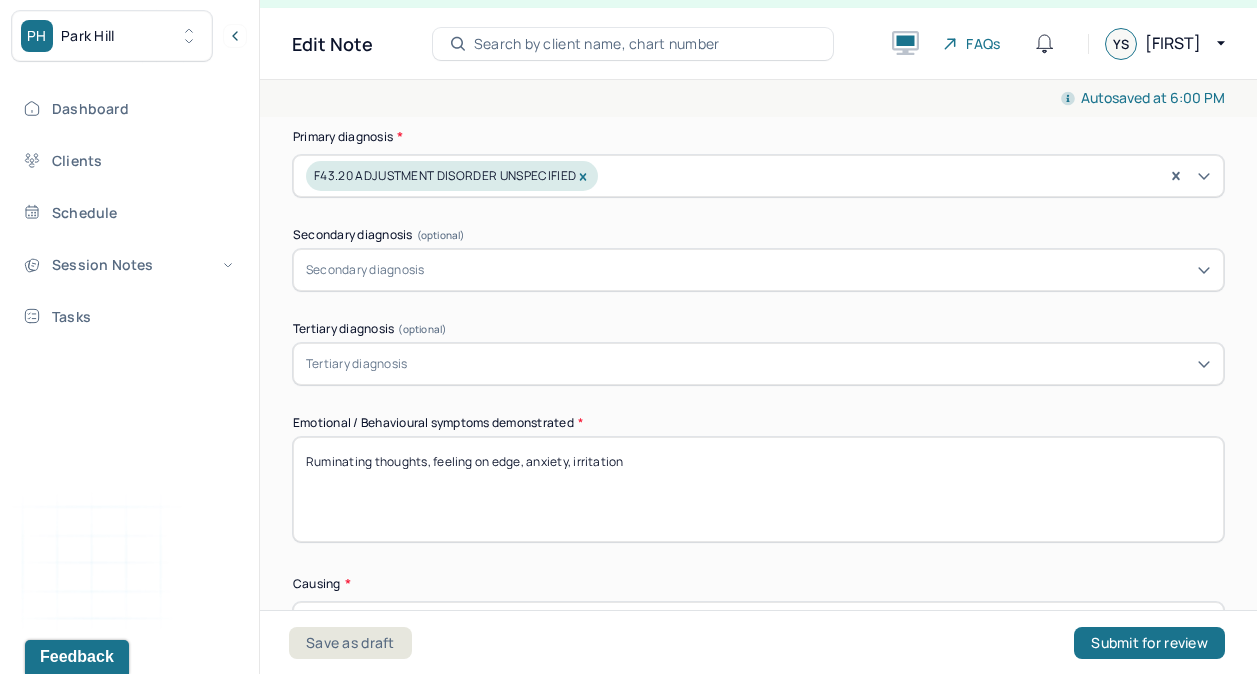 drag, startPoint x: 631, startPoint y: 462, endPoint x: 278, endPoint y: 464, distance: 353.00568 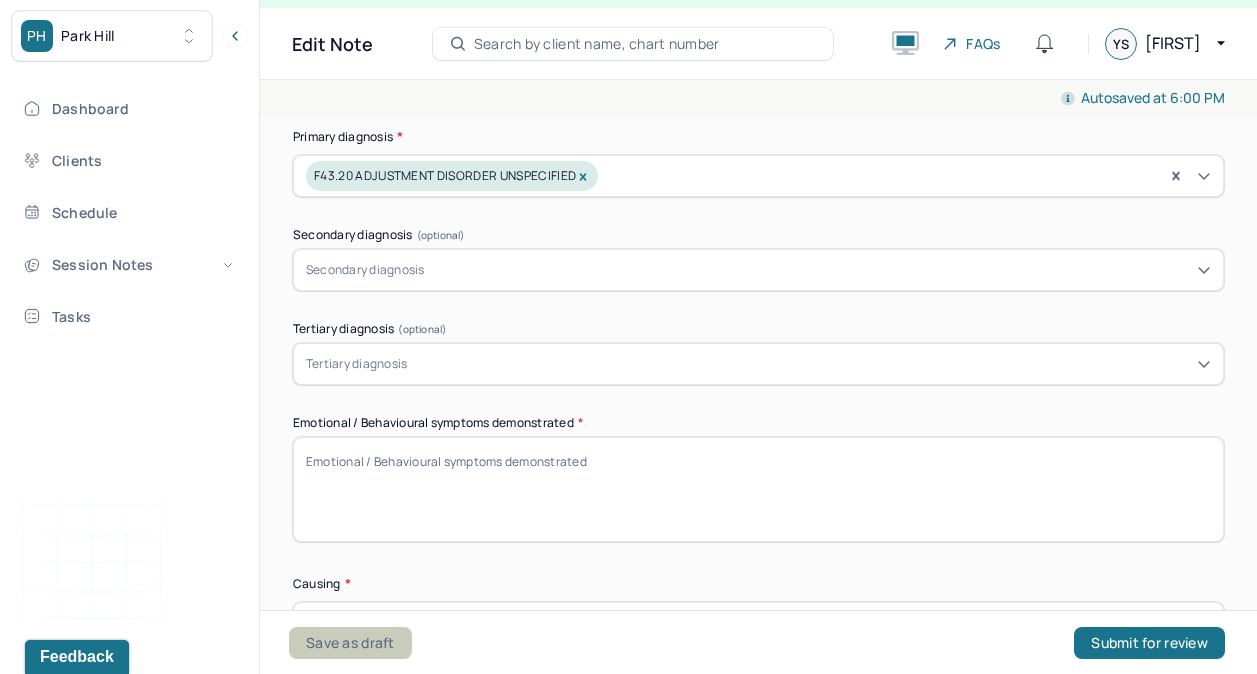 type 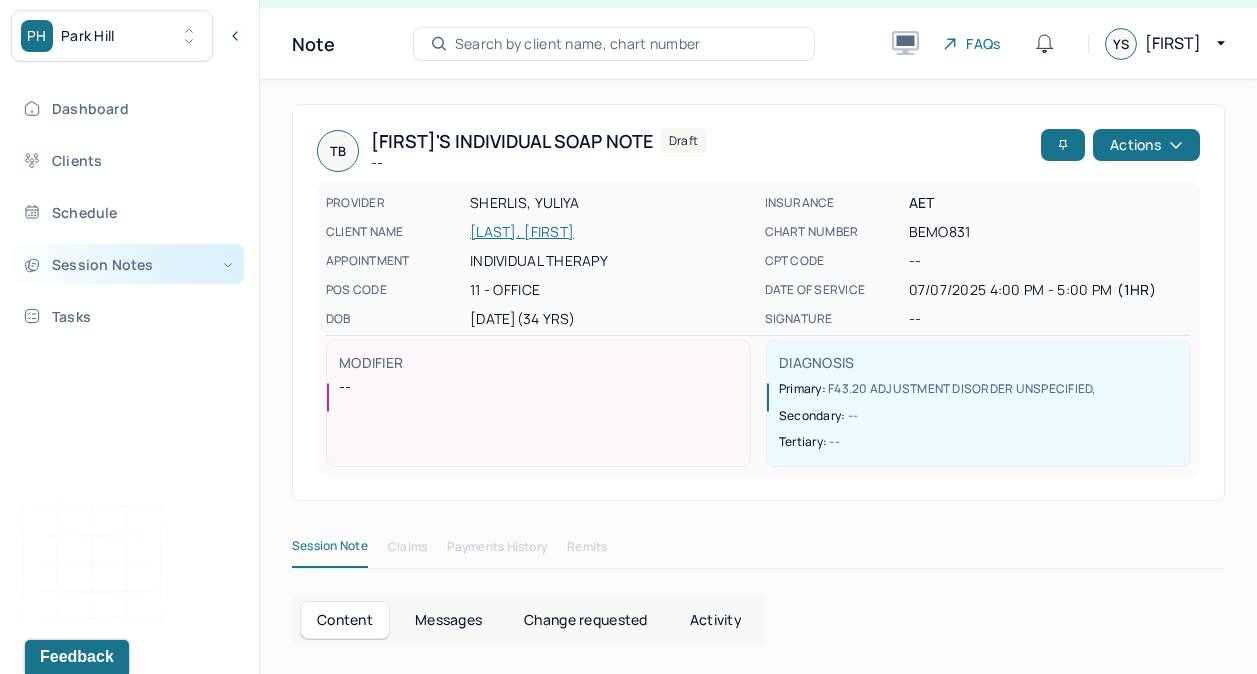 click on "Session Notes" at bounding box center (128, 264) 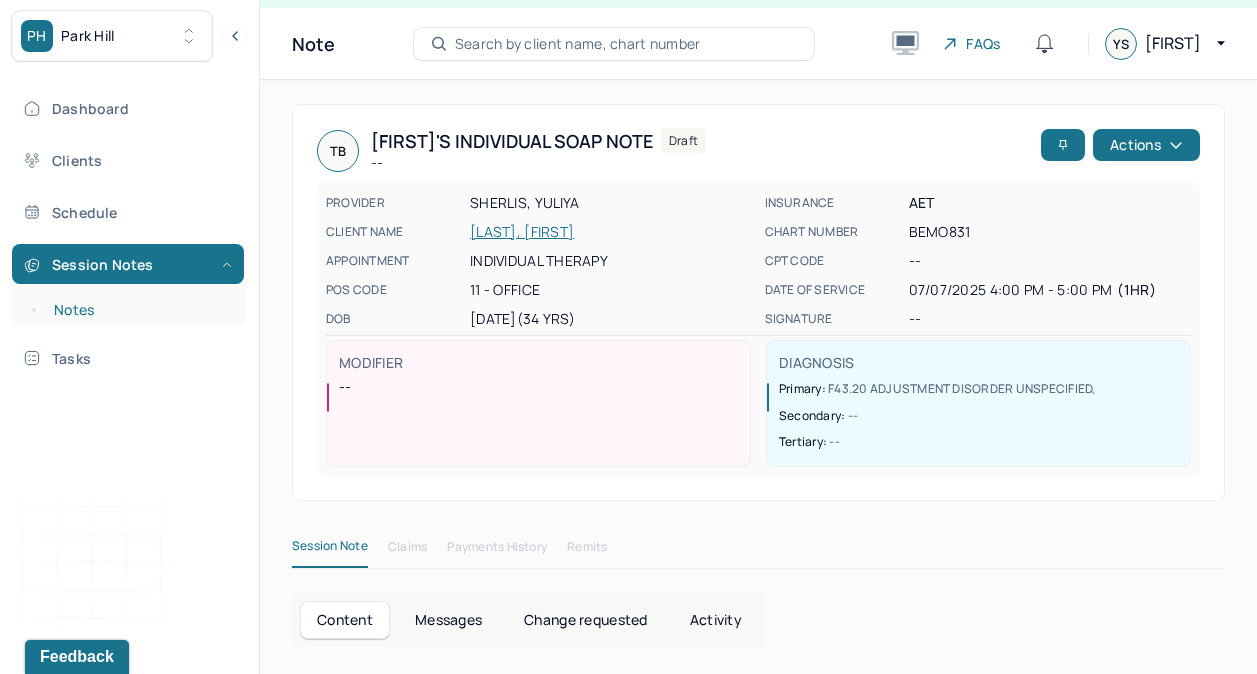 click on "Notes" at bounding box center [139, 310] 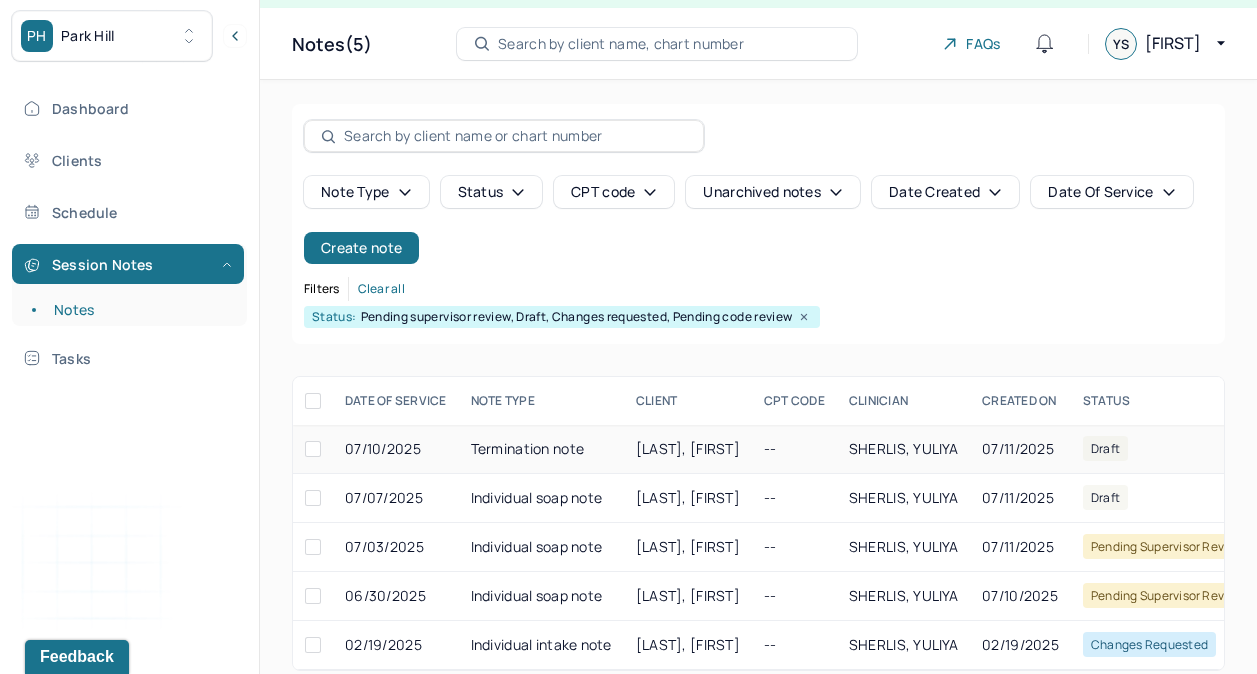 click on "LACOVELLA, KIMBERLY" at bounding box center (688, 448) 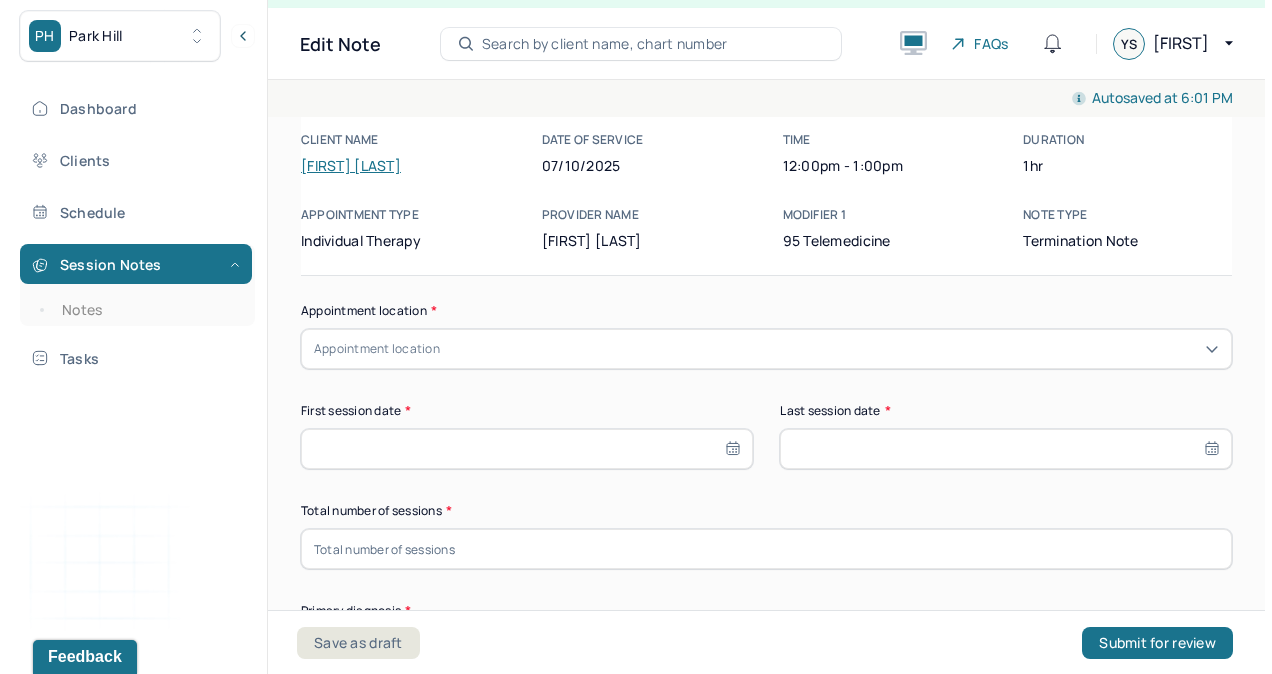 scroll, scrollTop: 34, scrollLeft: 0, axis: vertical 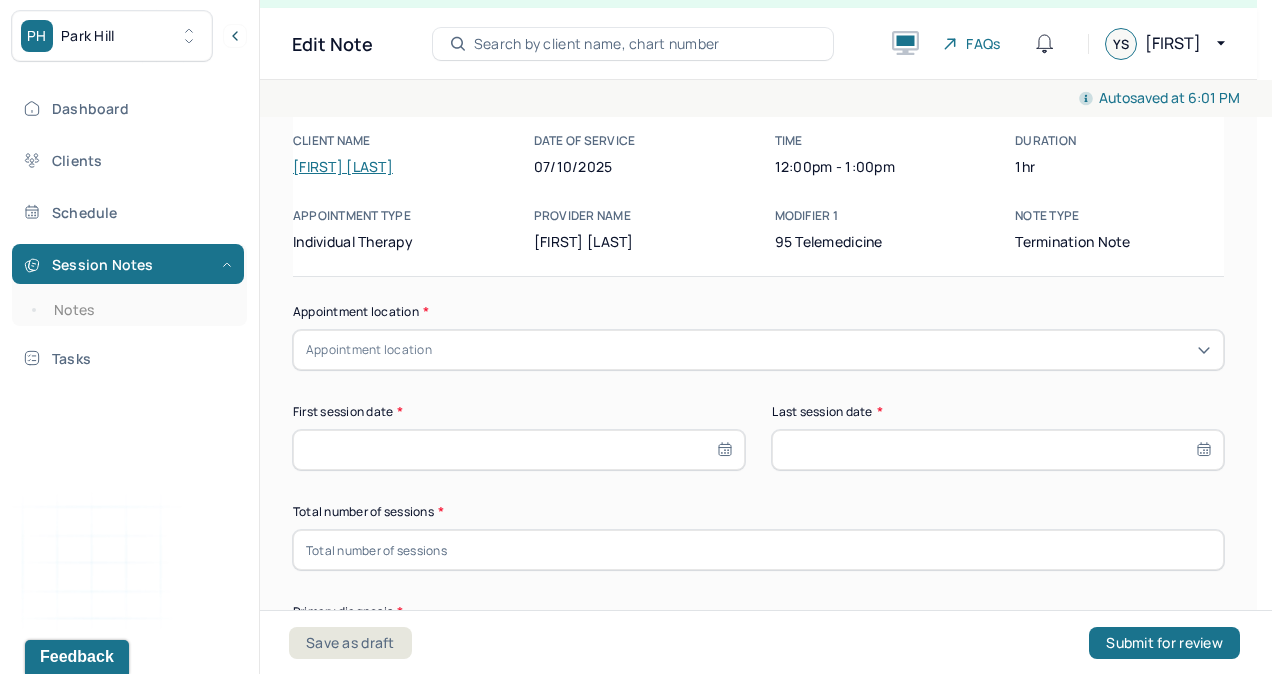 click 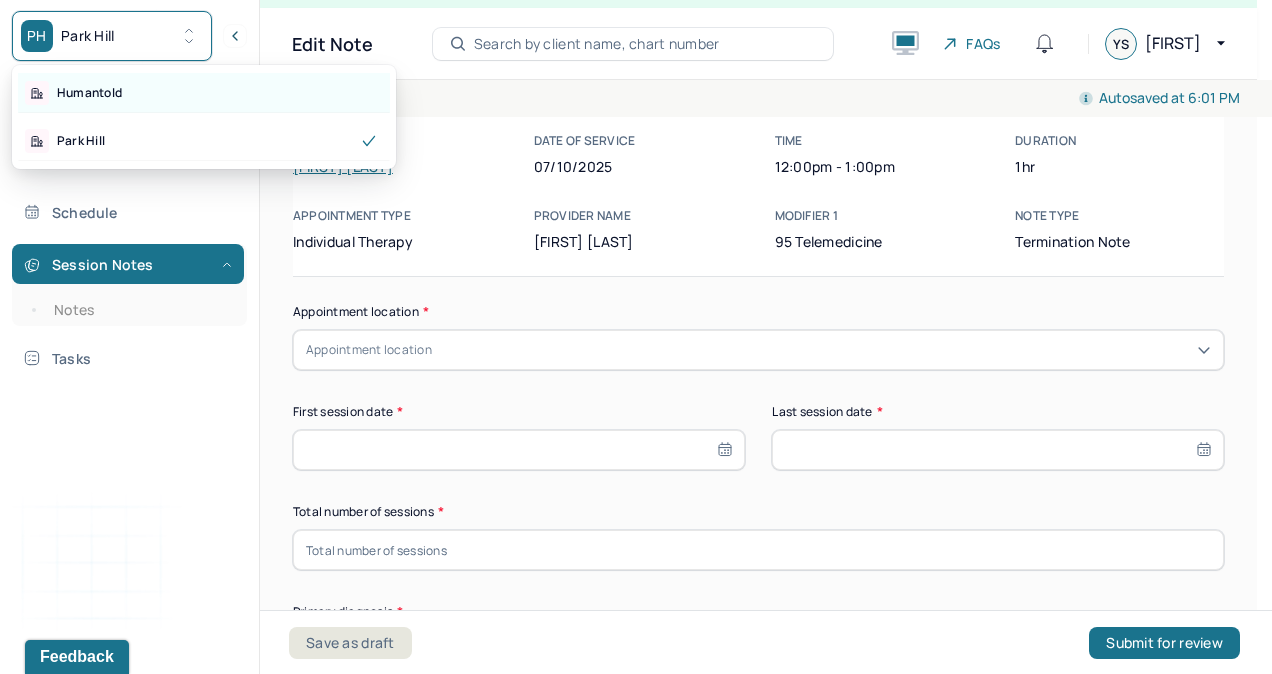 click on "Humantold" at bounding box center [89, 93] 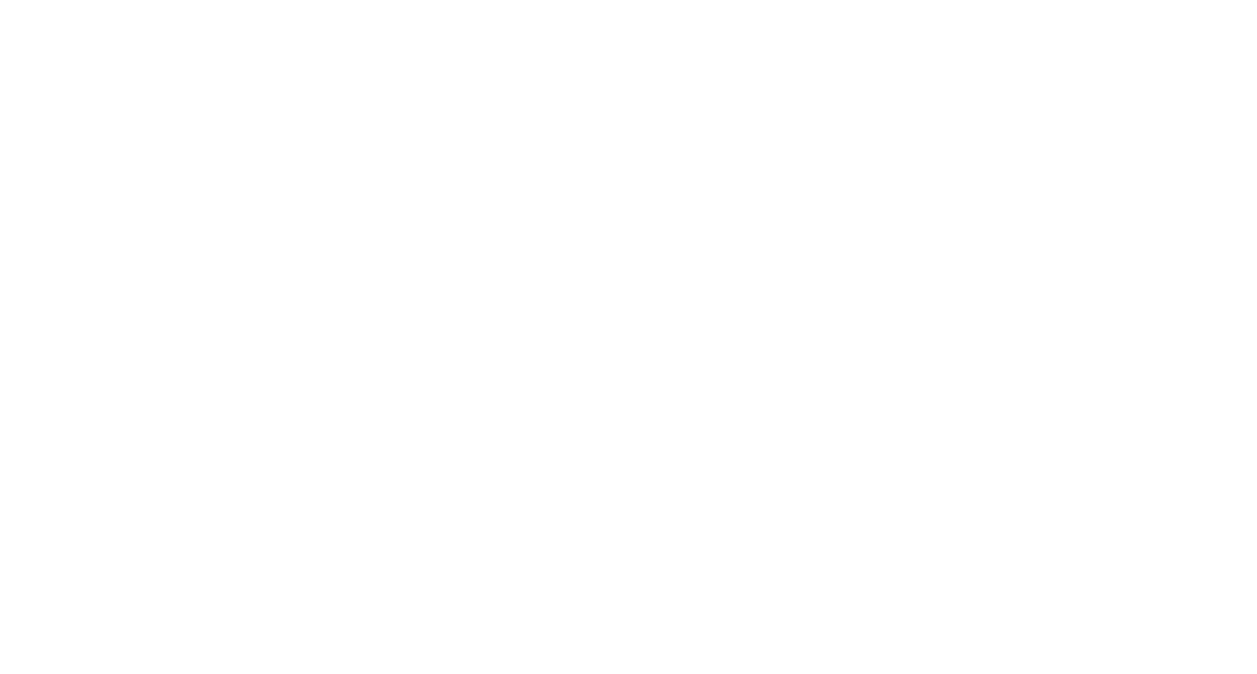 scroll, scrollTop: 0, scrollLeft: 0, axis: both 